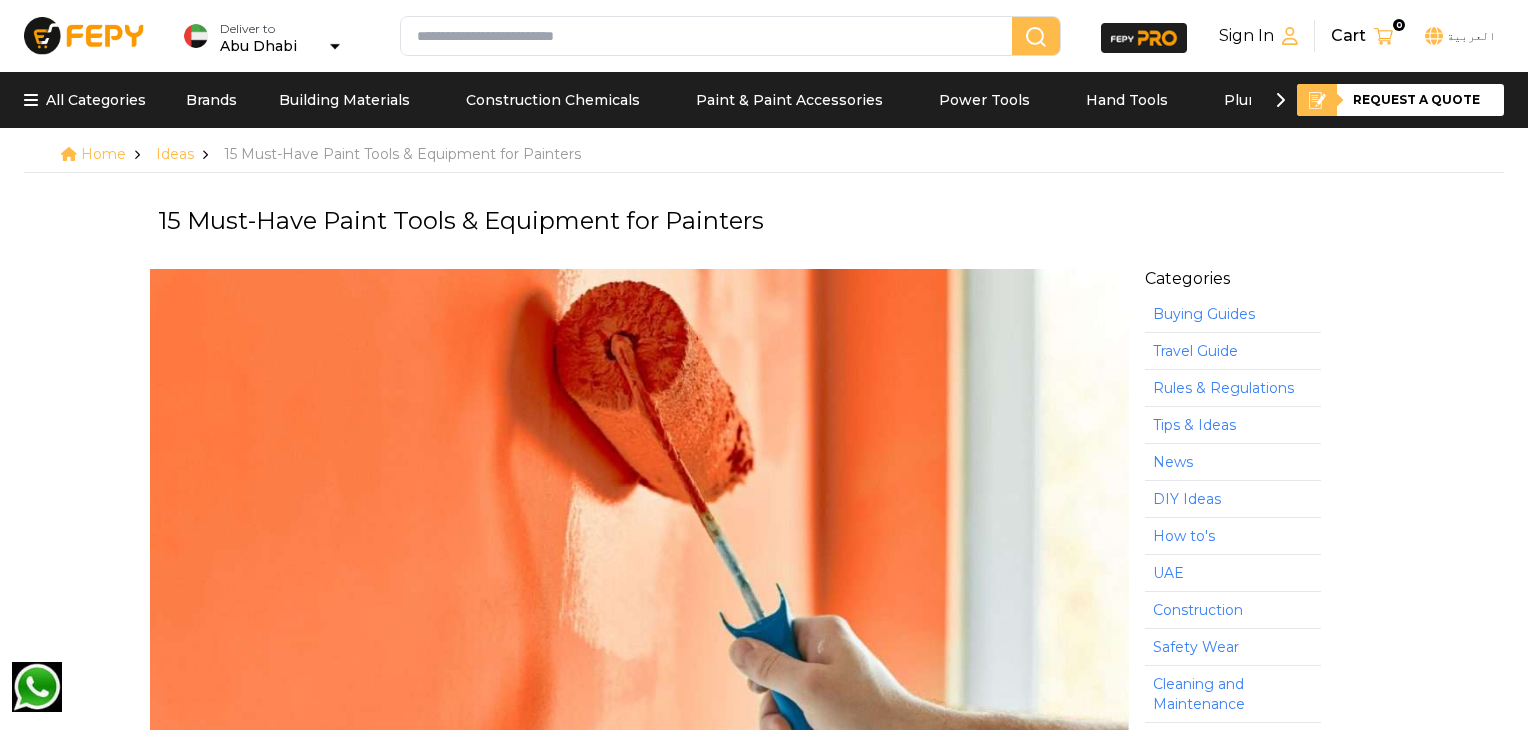 scroll, scrollTop: 0, scrollLeft: 0, axis: both 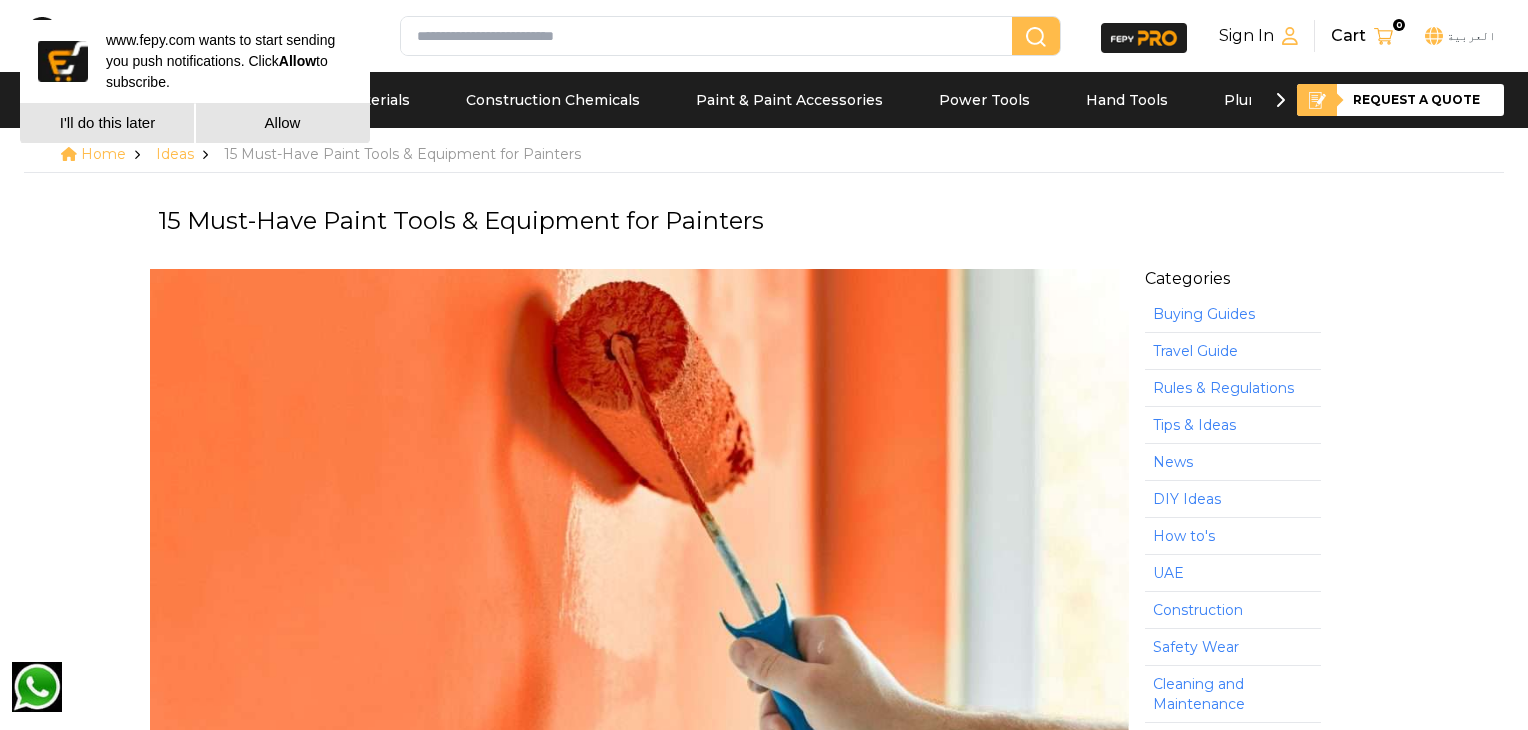 click on "I'll do this later" at bounding box center (107, 123) 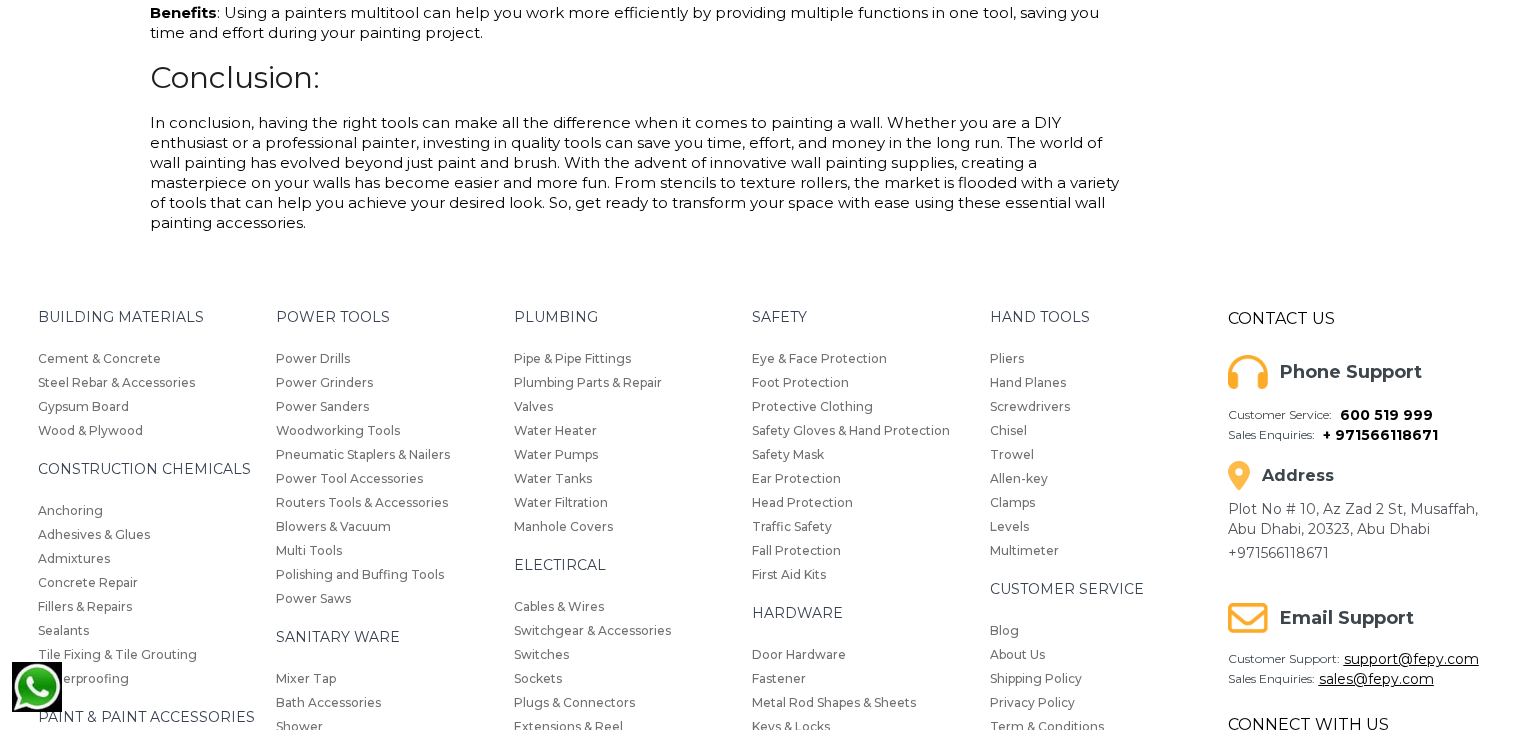 scroll, scrollTop: 5488, scrollLeft: 0, axis: vertical 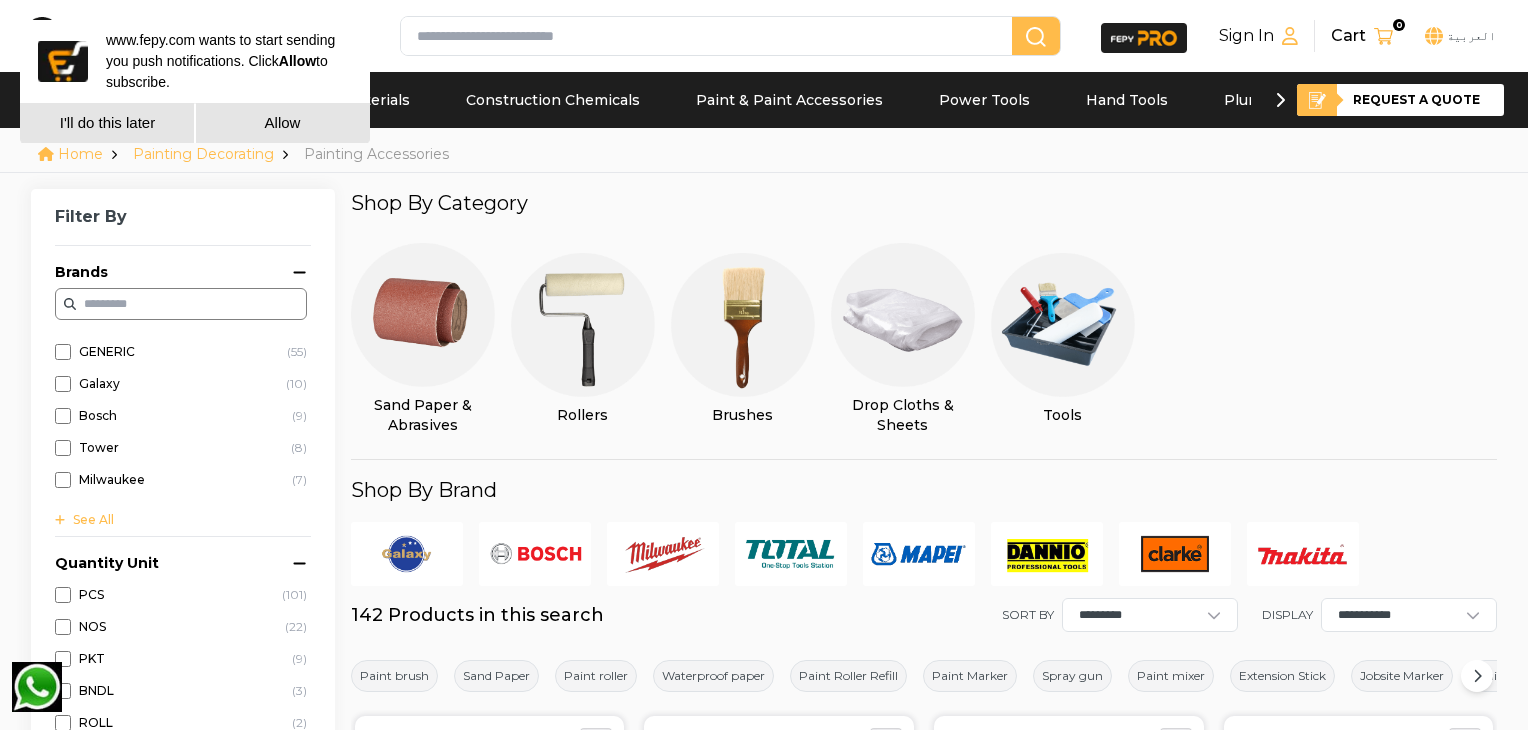 click on "I'll do this later" at bounding box center (107, 123) 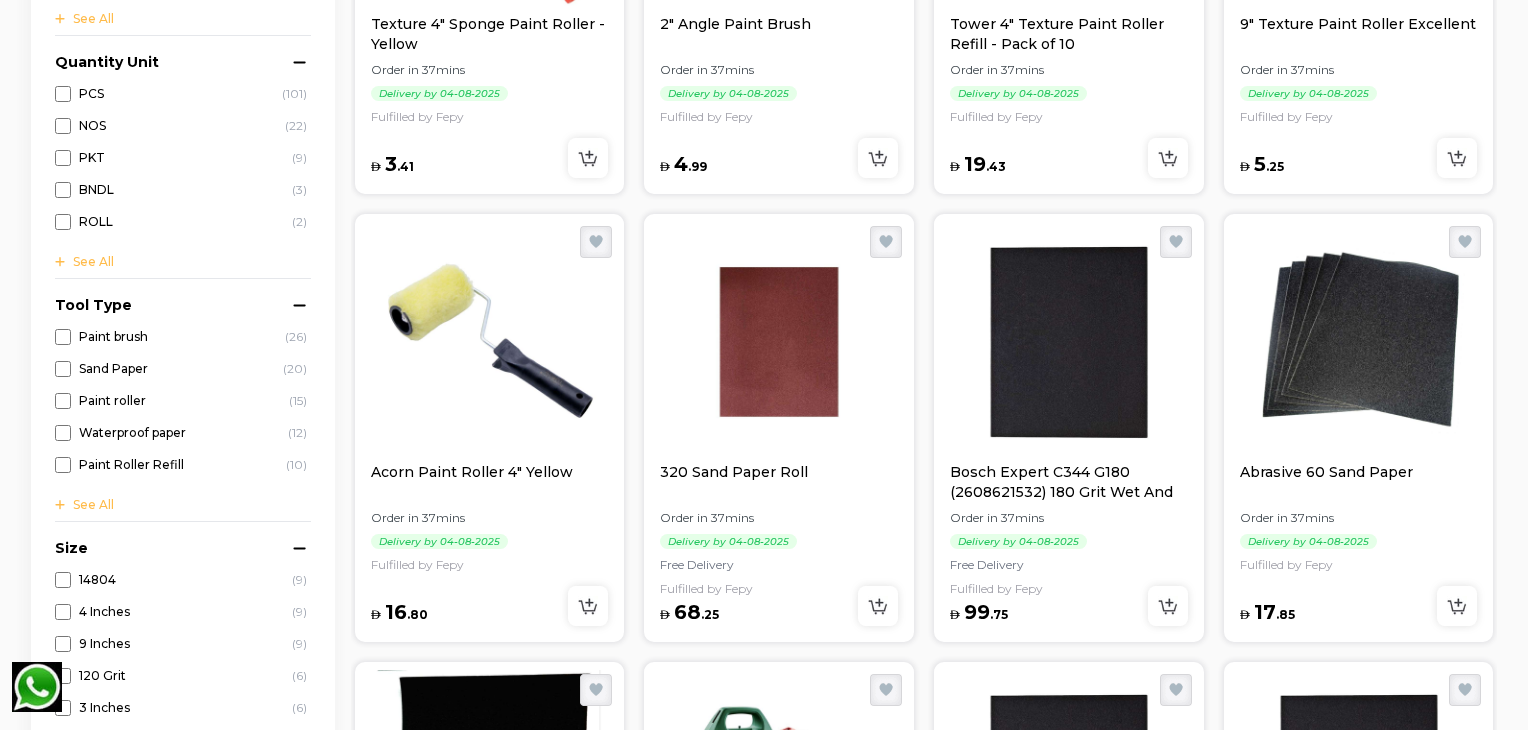 scroll, scrollTop: 1400, scrollLeft: 0, axis: vertical 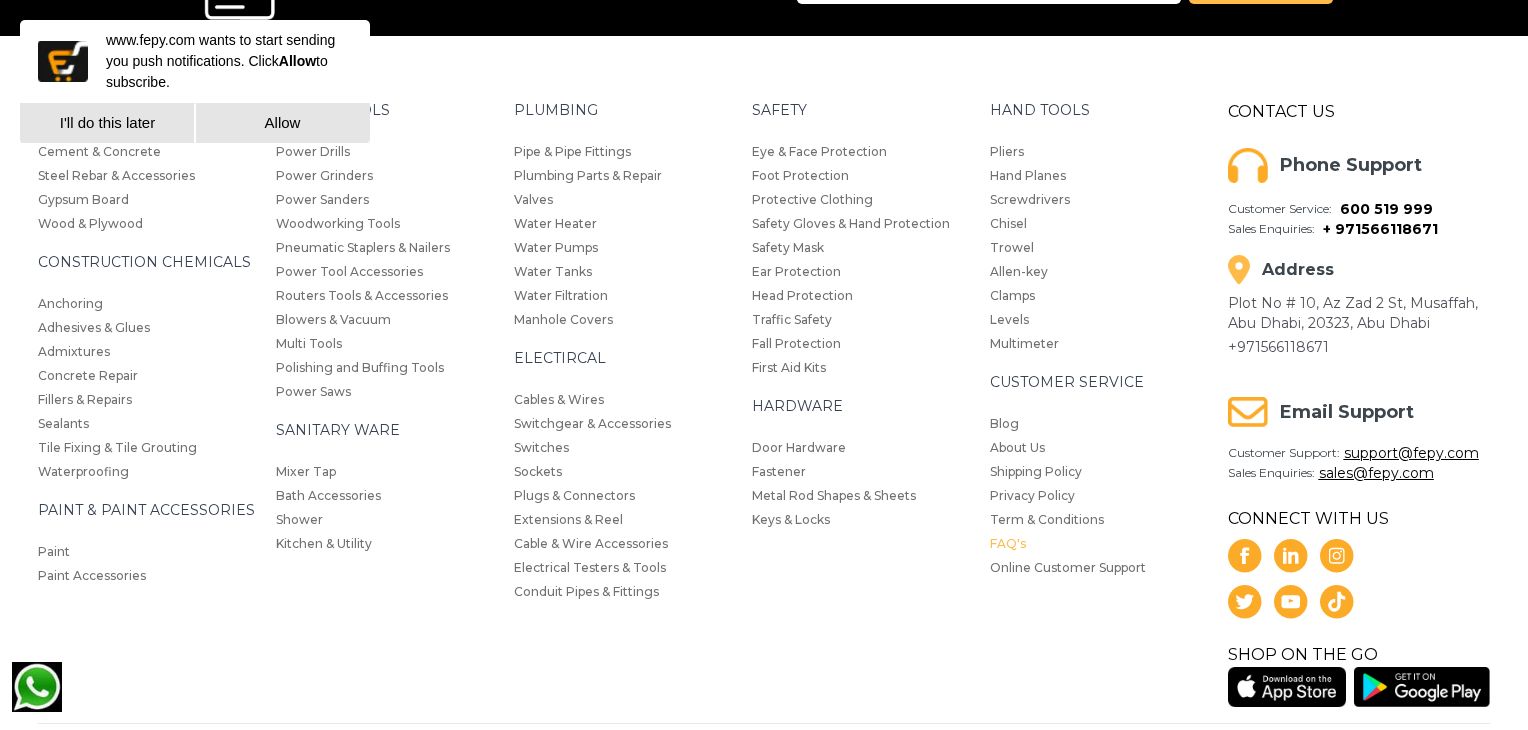 click on "FAQ's" at bounding box center (1109, 544) 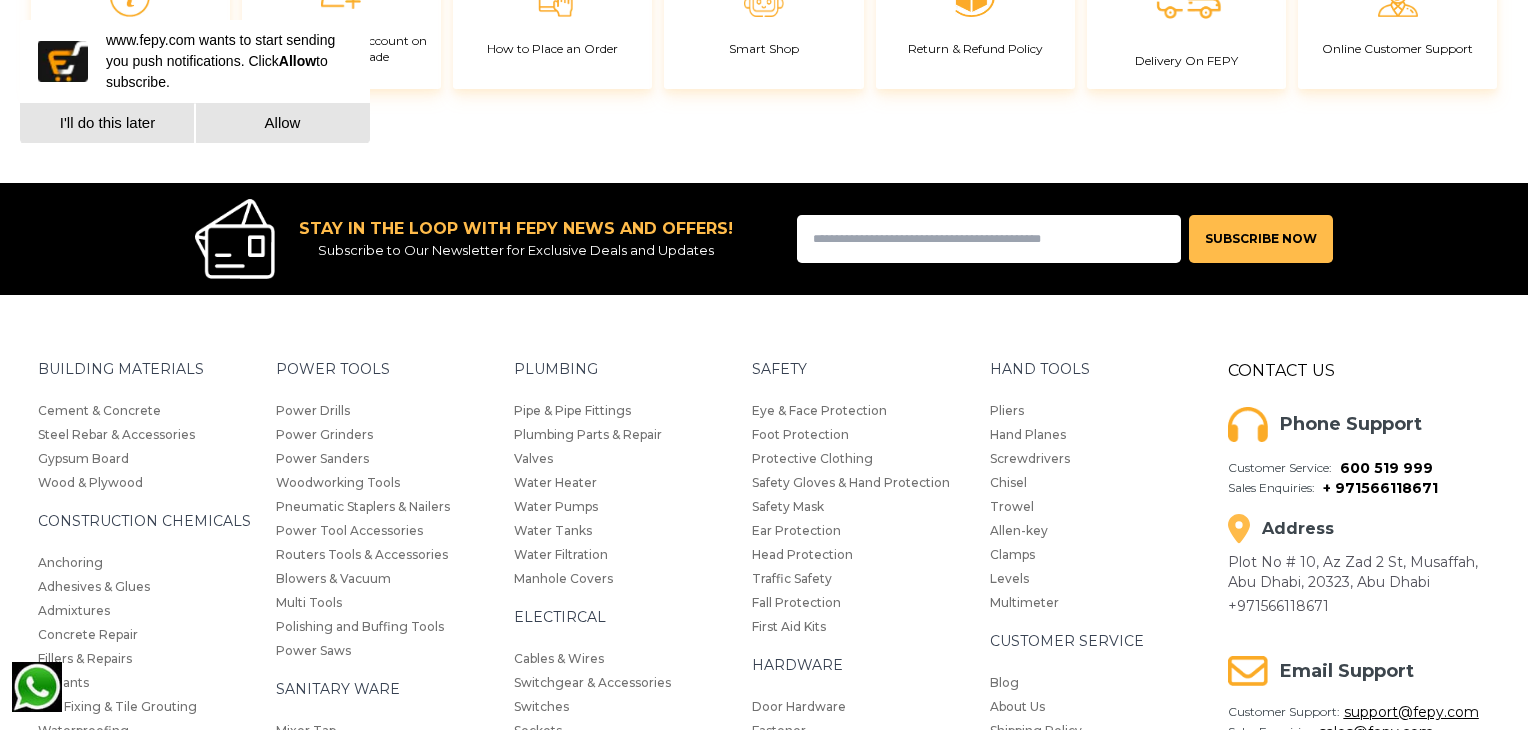 scroll, scrollTop: 2759, scrollLeft: 0, axis: vertical 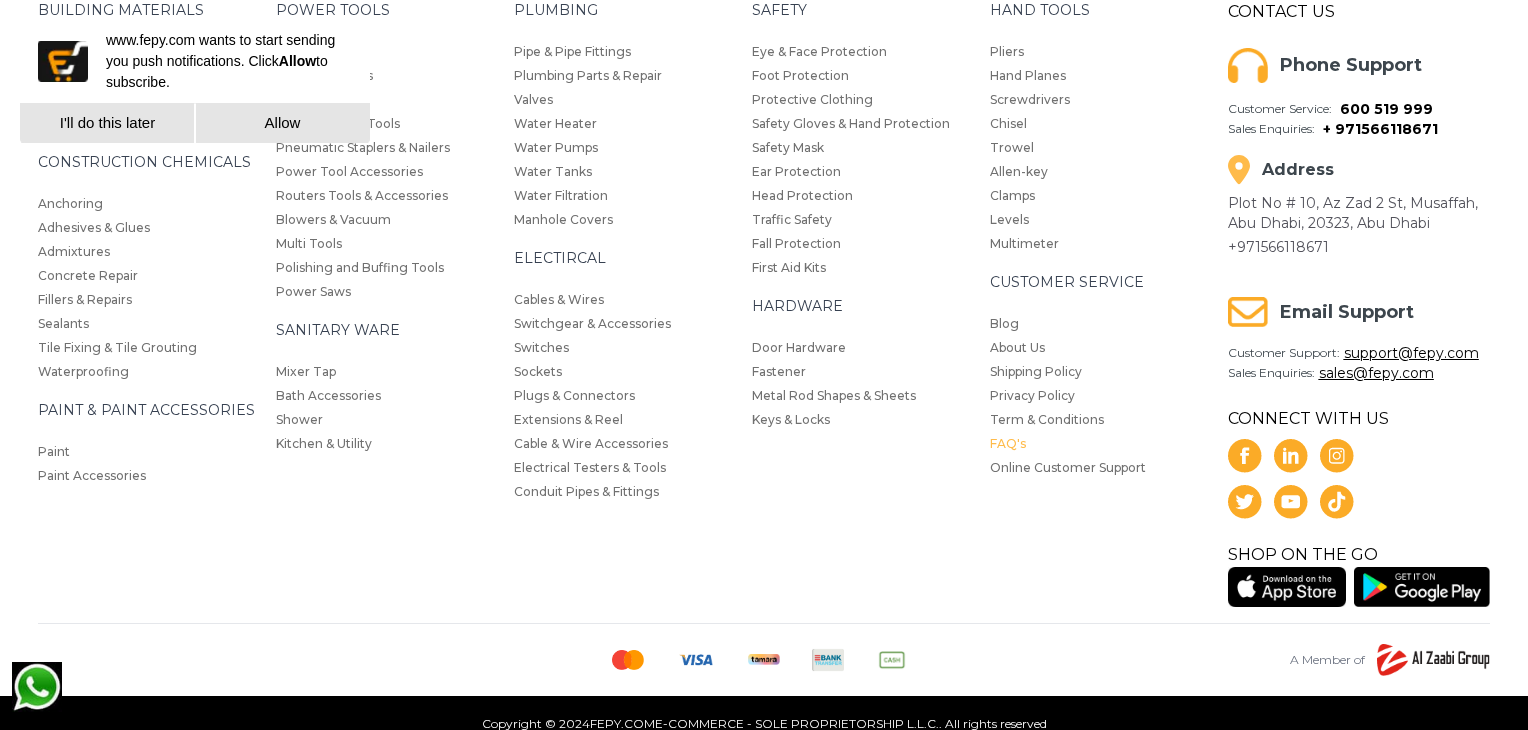 click on "FAQ's" at bounding box center (1109, 444) 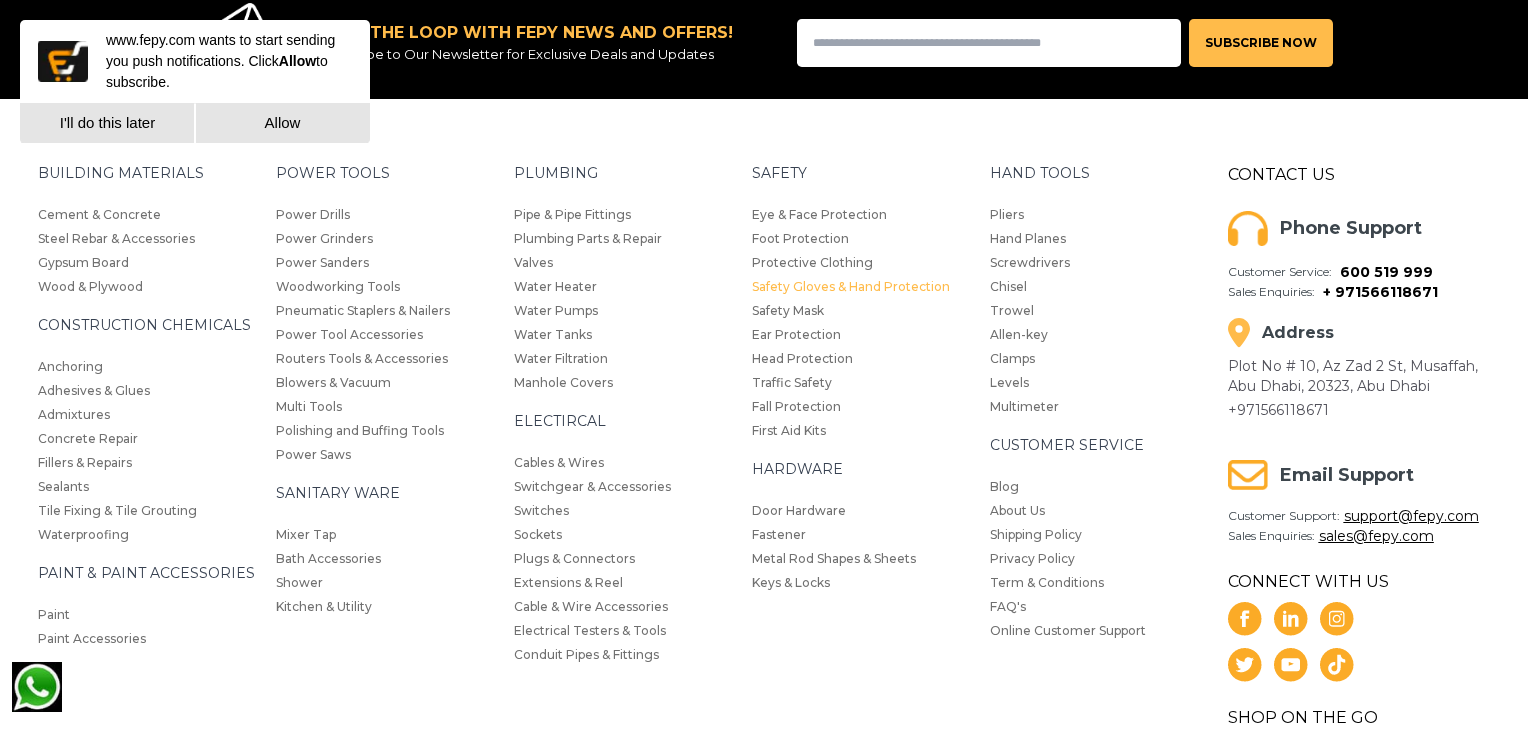 scroll, scrollTop: 2459, scrollLeft: 0, axis: vertical 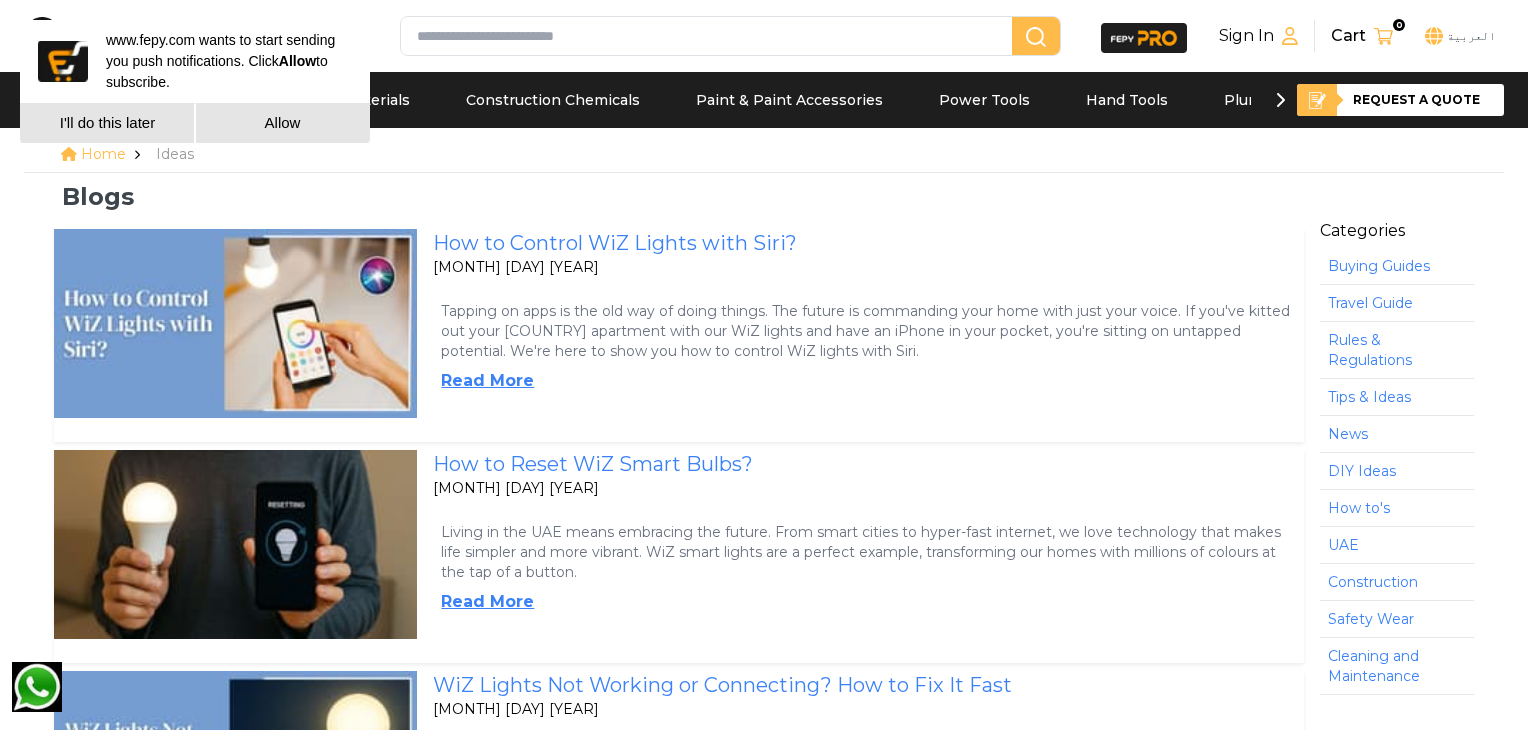 click on "I'll do this later" at bounding box center (107, 123) 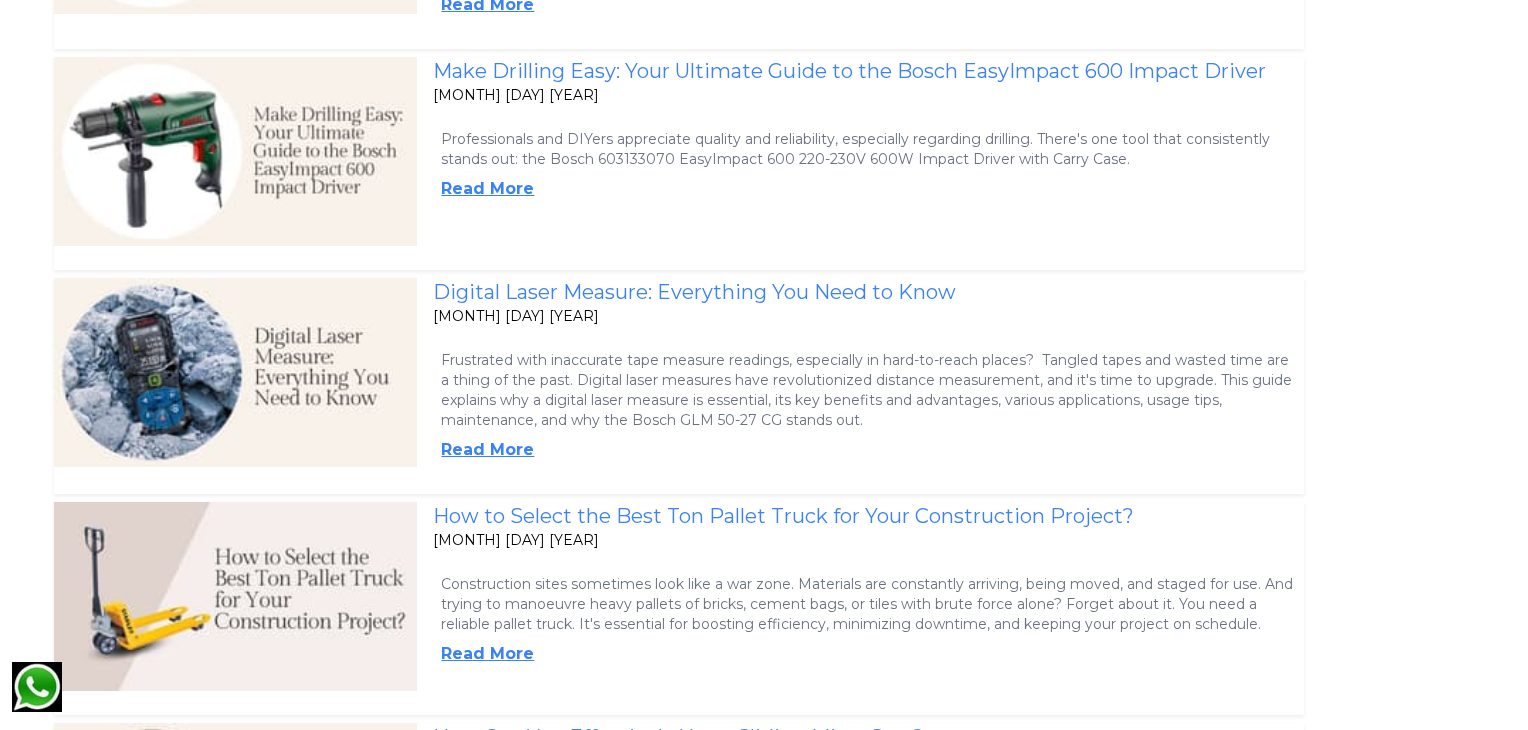 scroll, scrollTop: 10300, scrollLeft: 0, axis: vertical 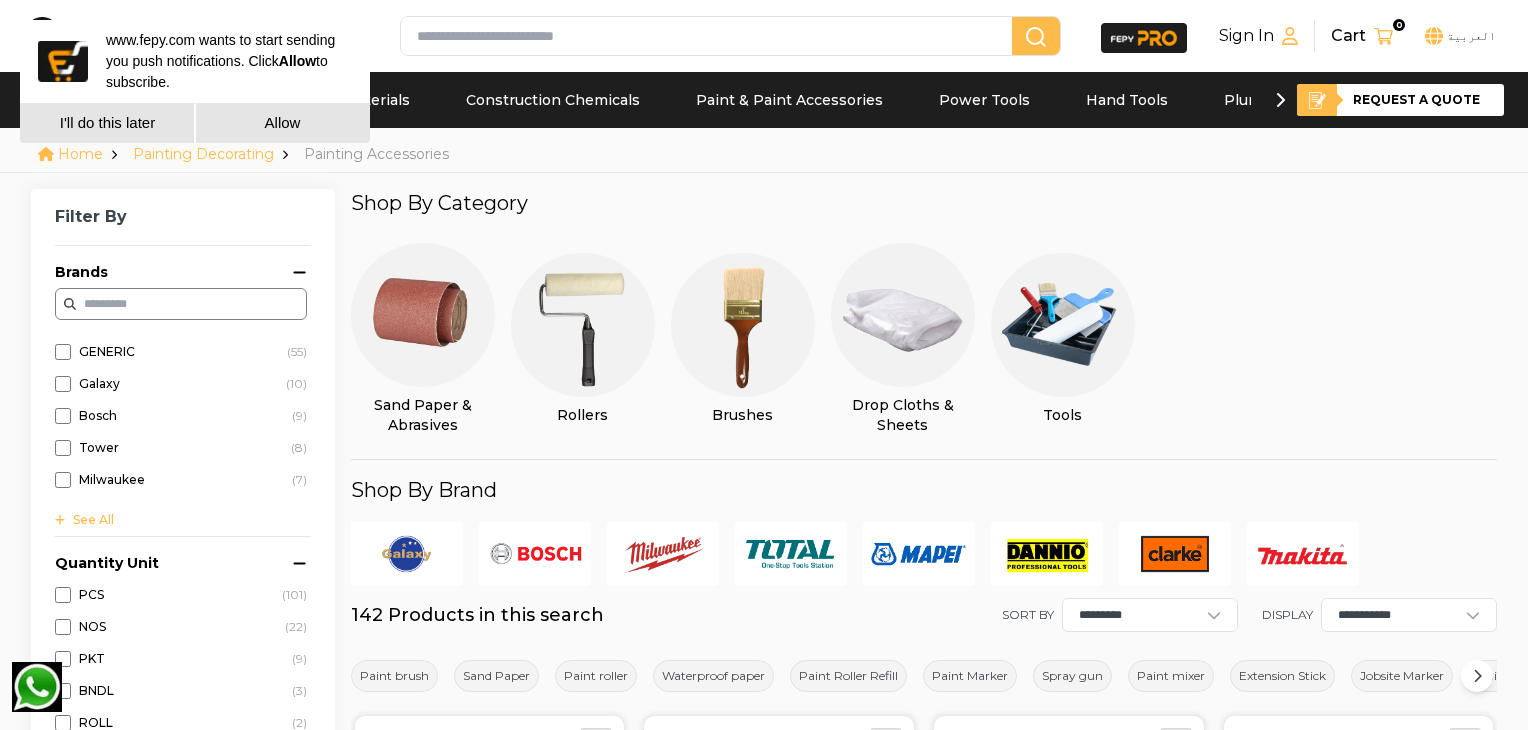 click on "I'll do this later" at bounding box center (107, 123) 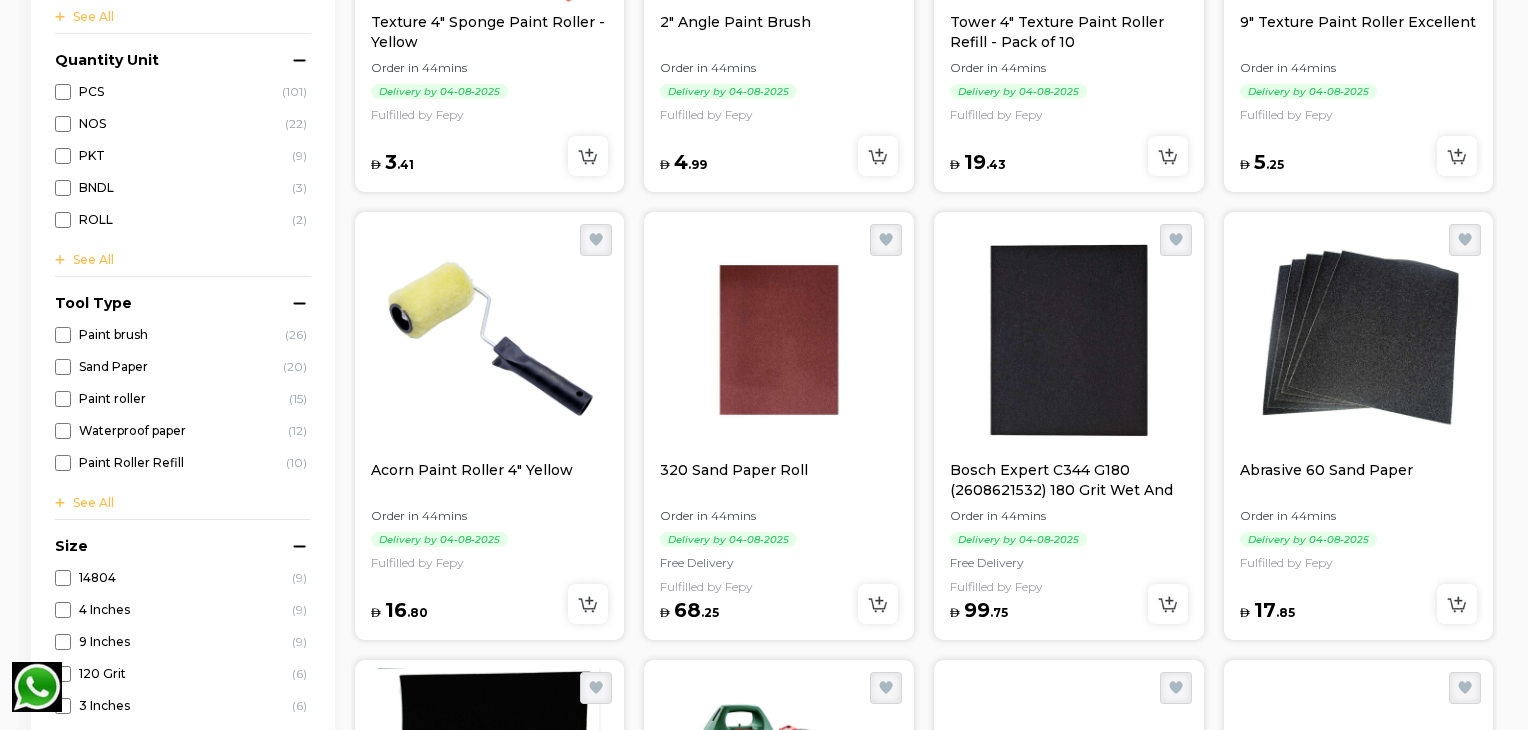 scroll, scrollTop: 1100, scrollLeft: 0, axis: vertical 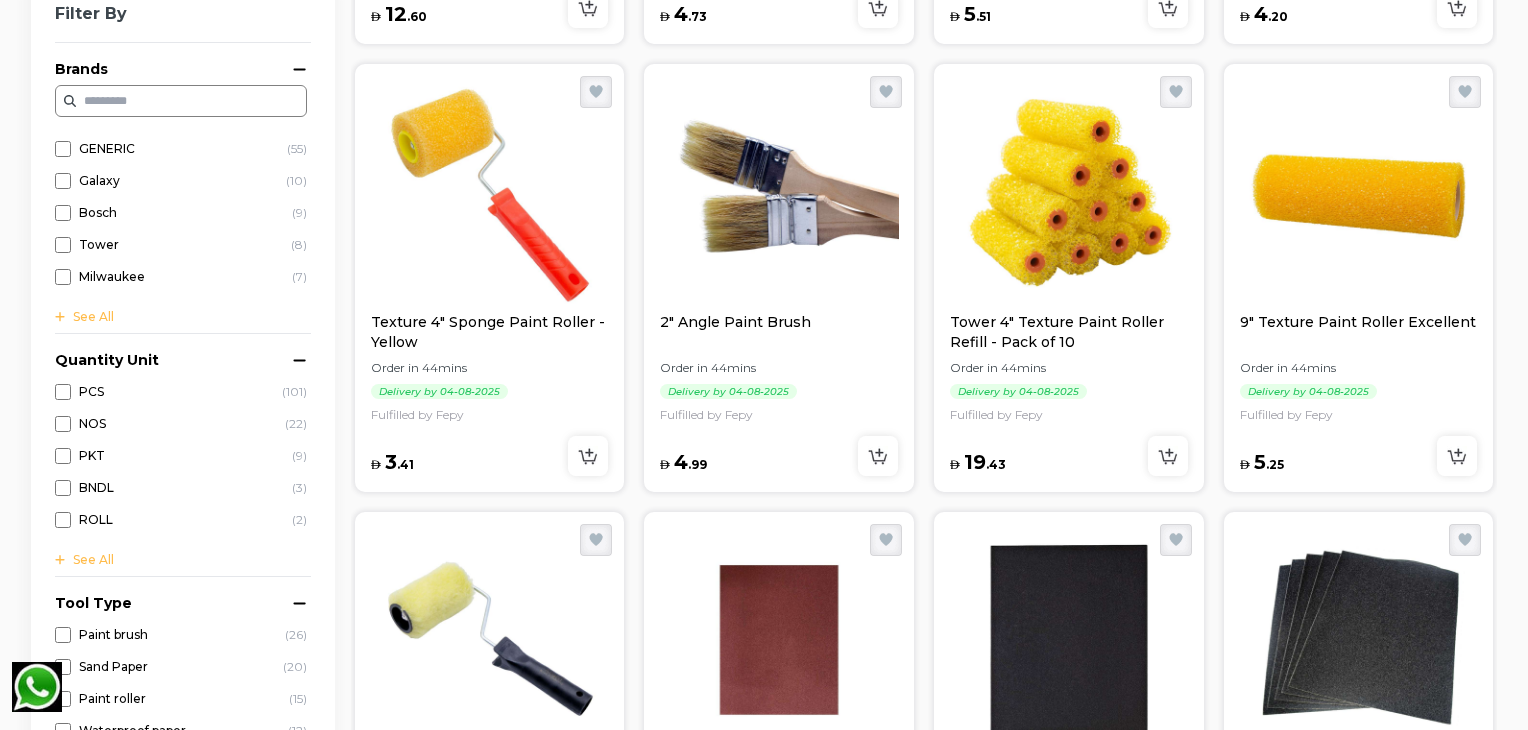 click on "Tower 4" Texture Paint Roller Refill - Pack of 10" at bounding box center [1069, 332] 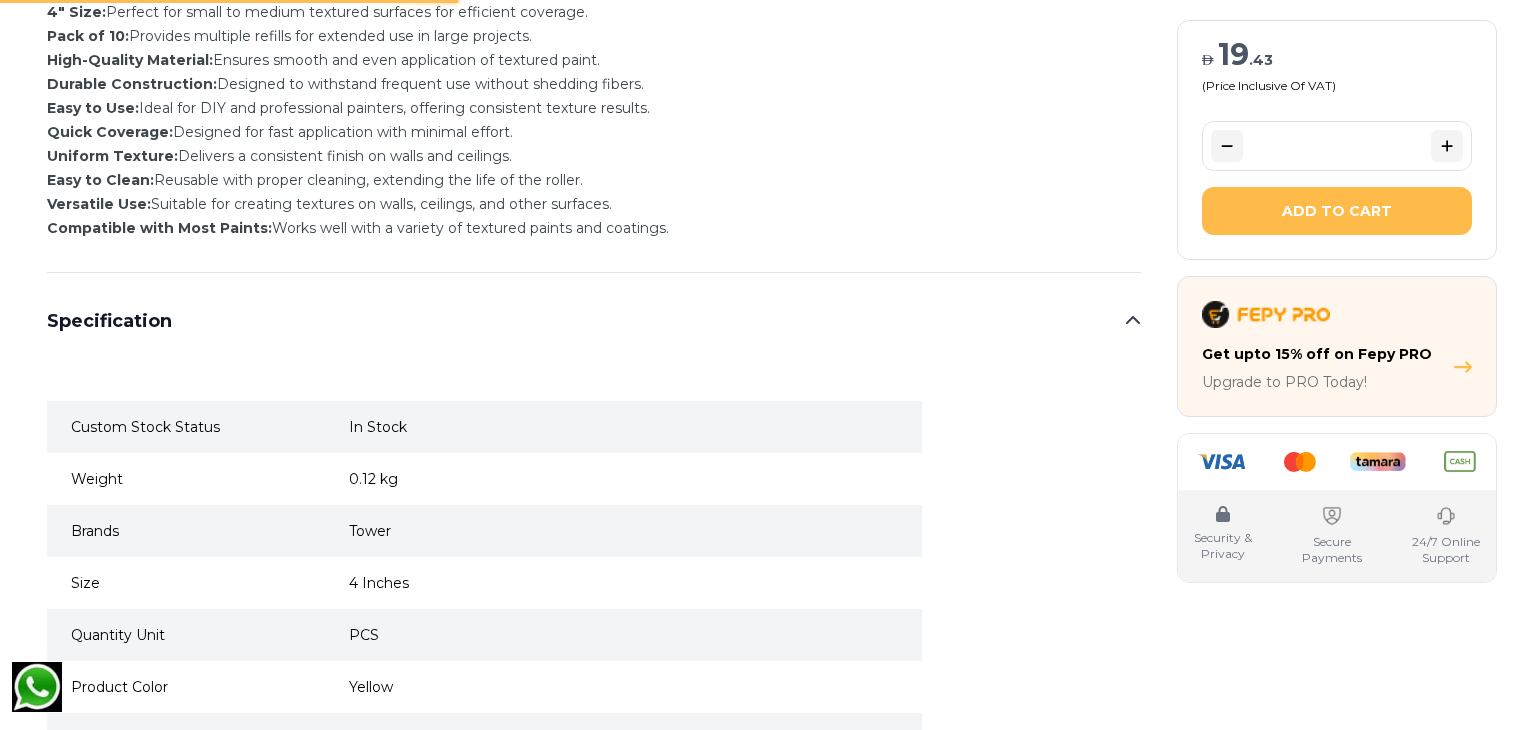 scroll, scrollTop: 0, scrollLeft: 0, axis: both 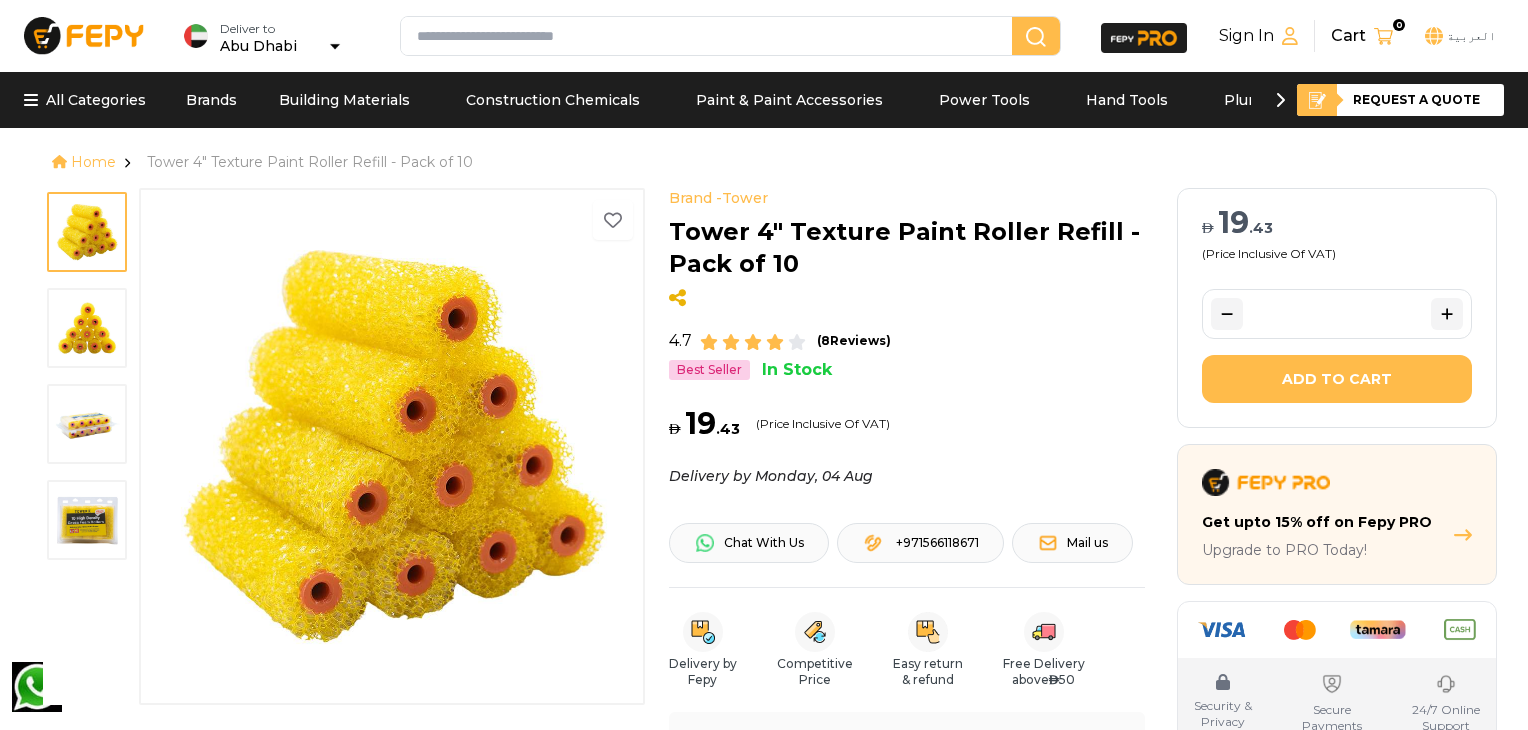 click at bounding box center [87, 328] 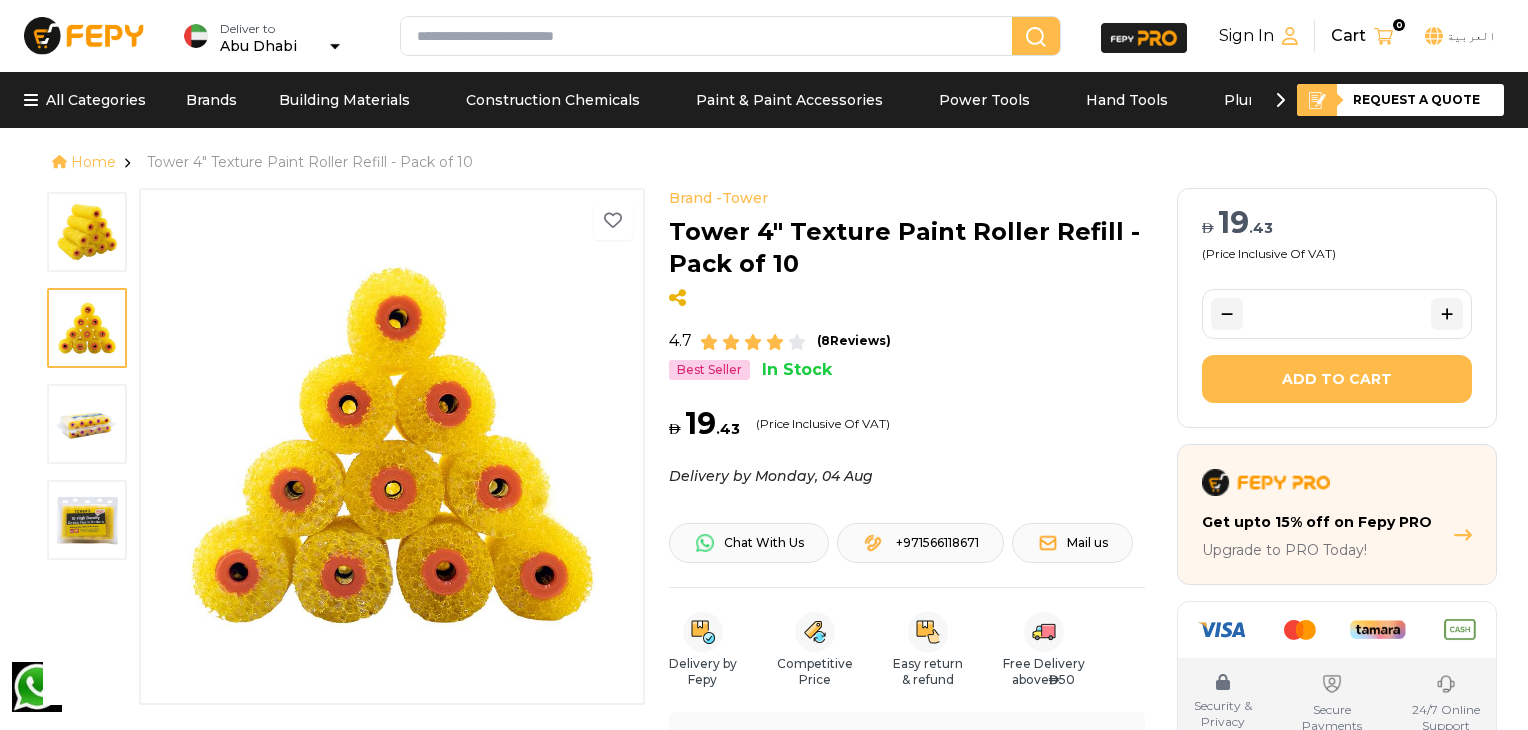 click at bounding box center (87, 424) 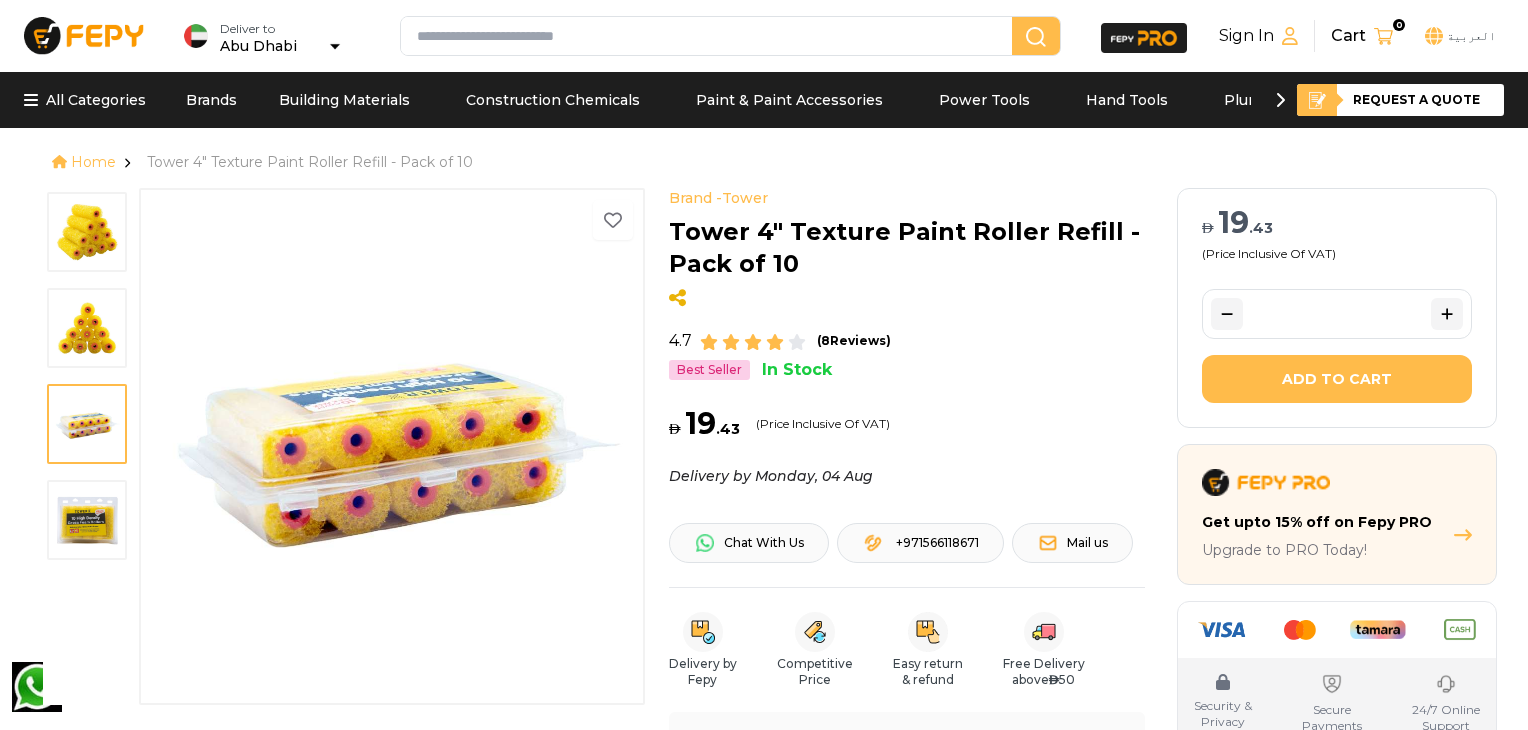 click at bounding box center [87, 520] 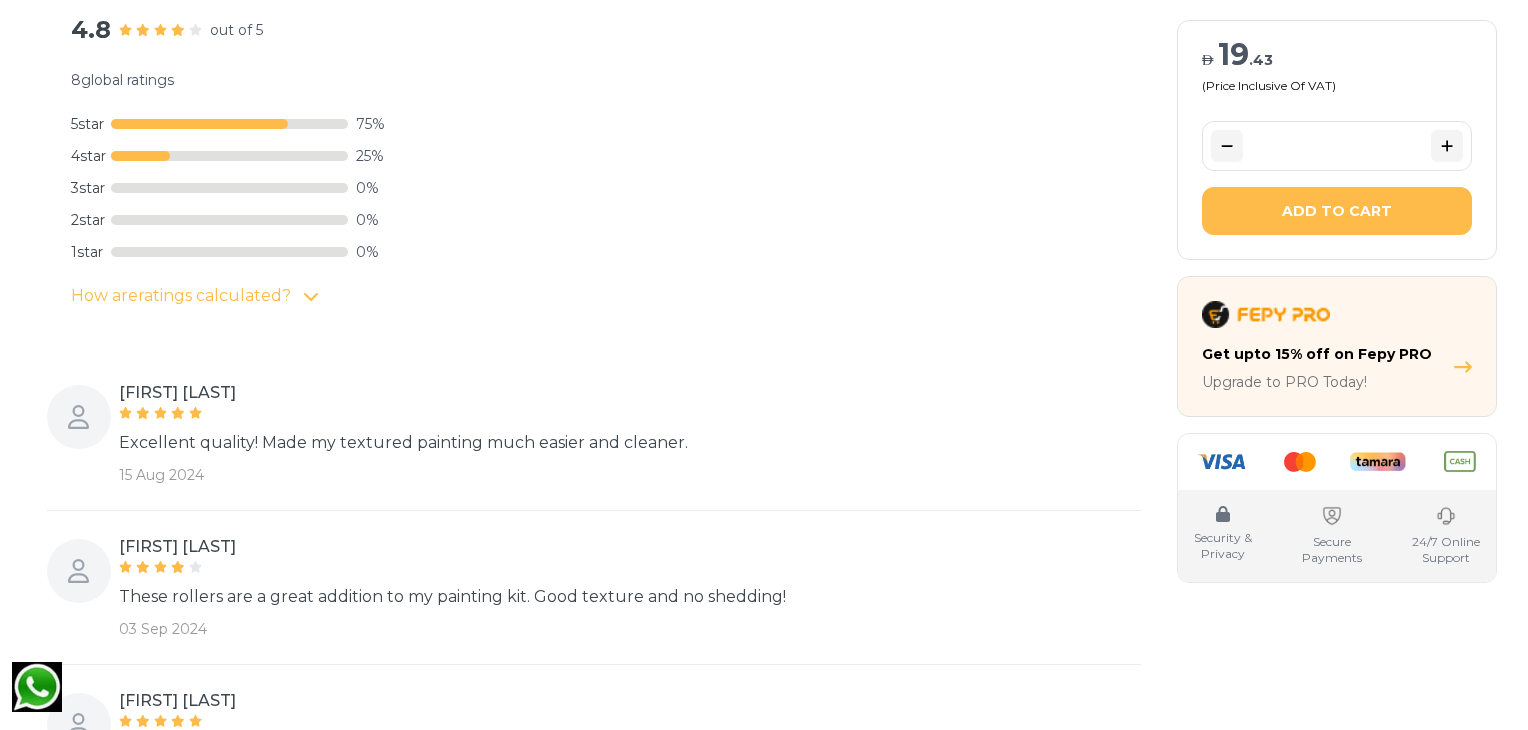 scroll, scrollTop: 2700, scrollLeft: 0, axis: vertical 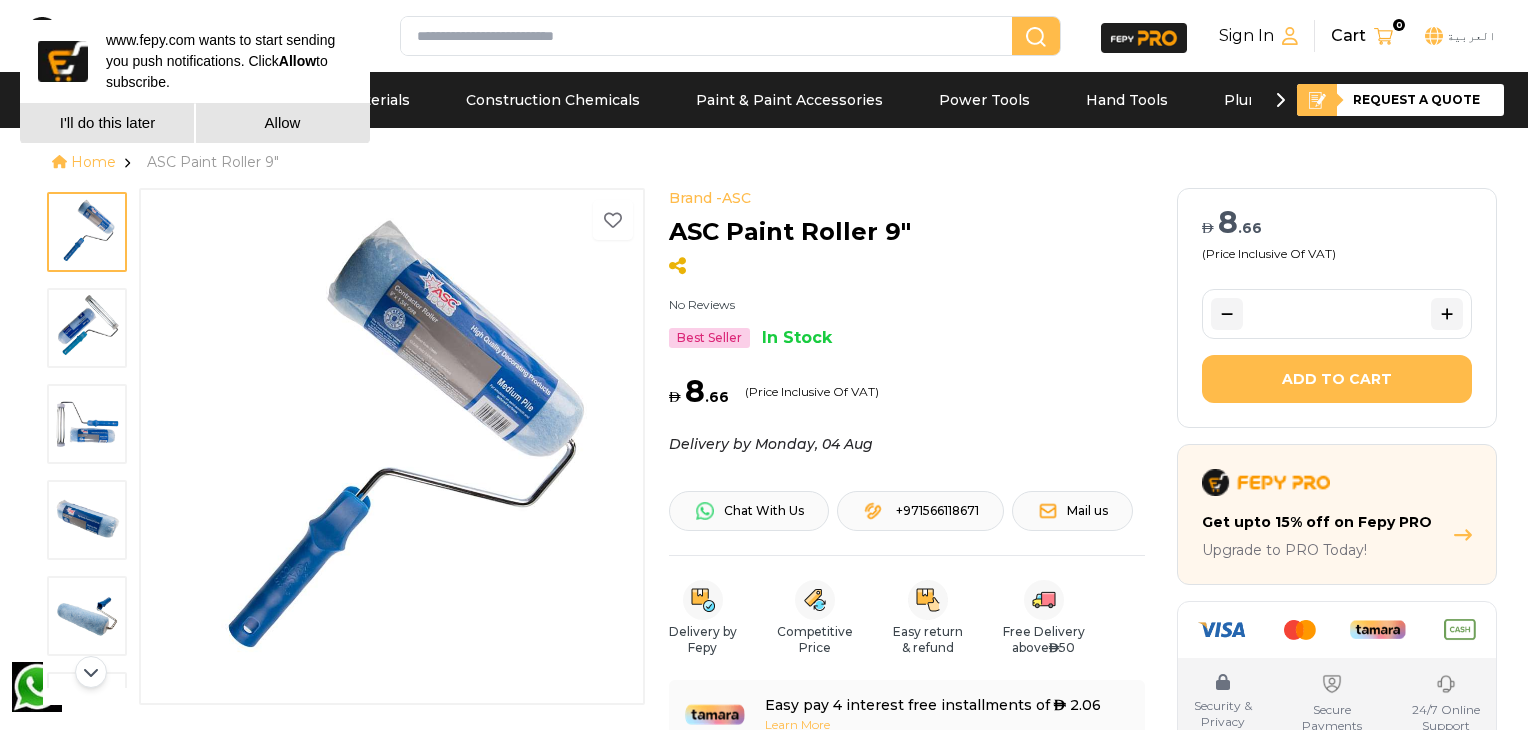 click on "I'll do this later" at bounding box center (107, 123) 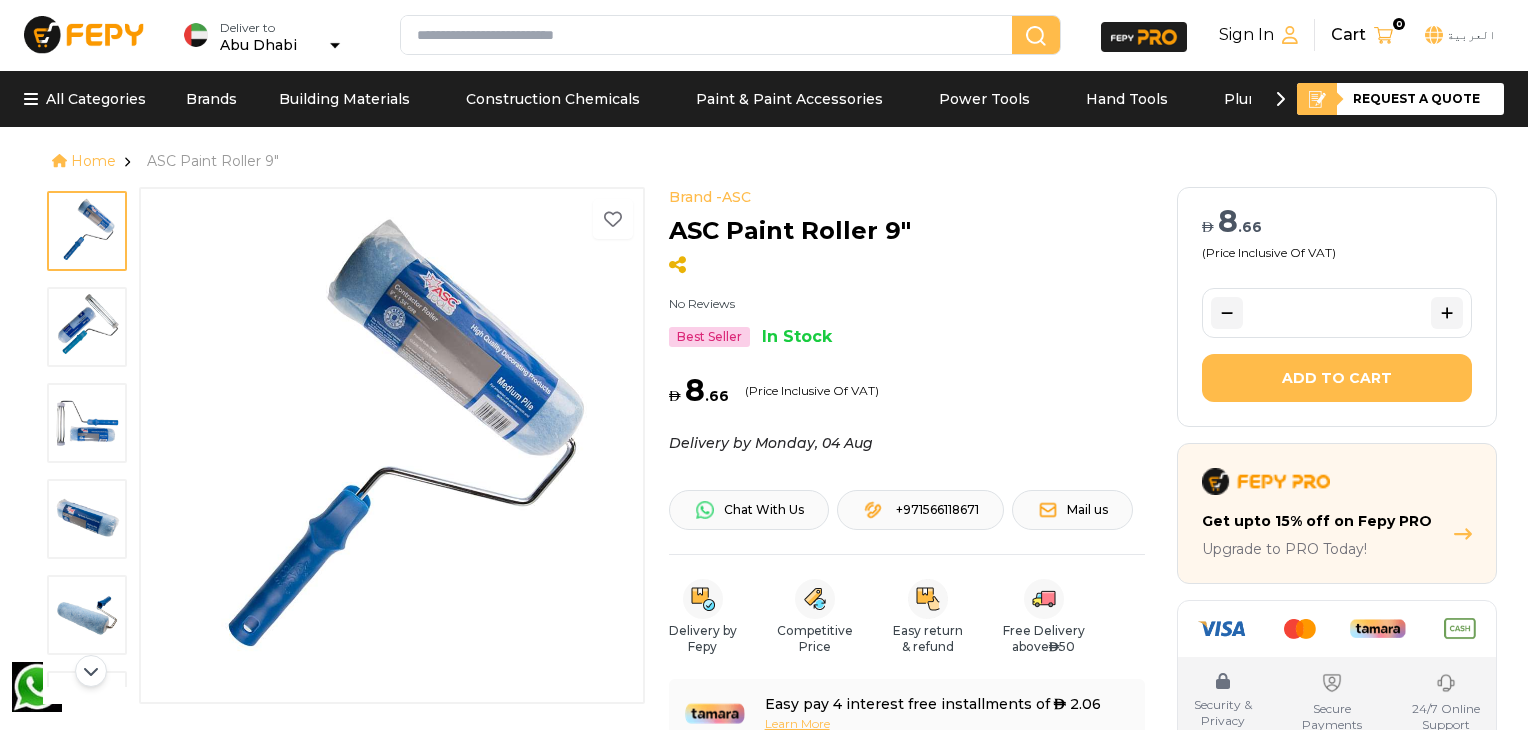 scroll, scrollTop: 0, scrollLeft: 0, axis: both 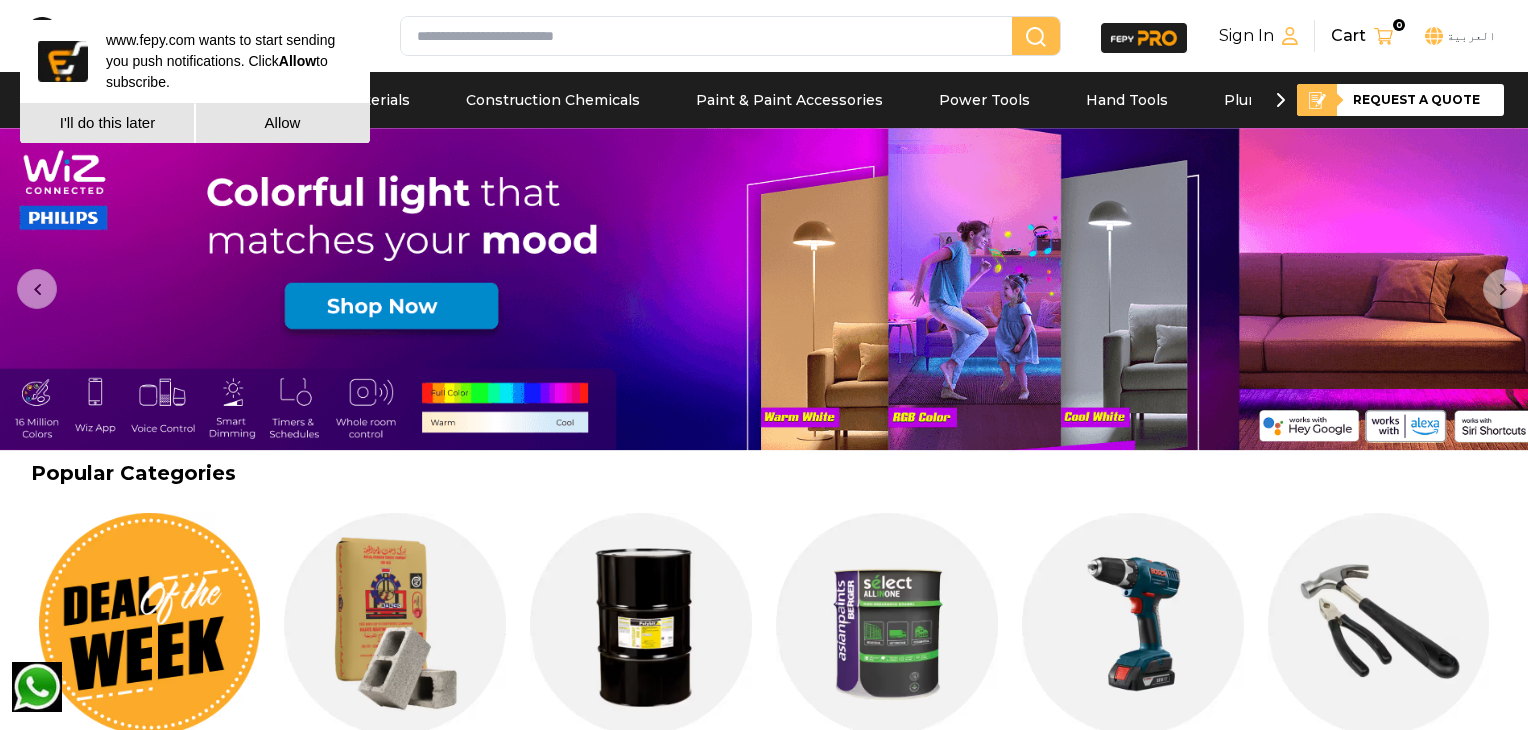 click on "I'll do this later" at bounding box center [107, 123] 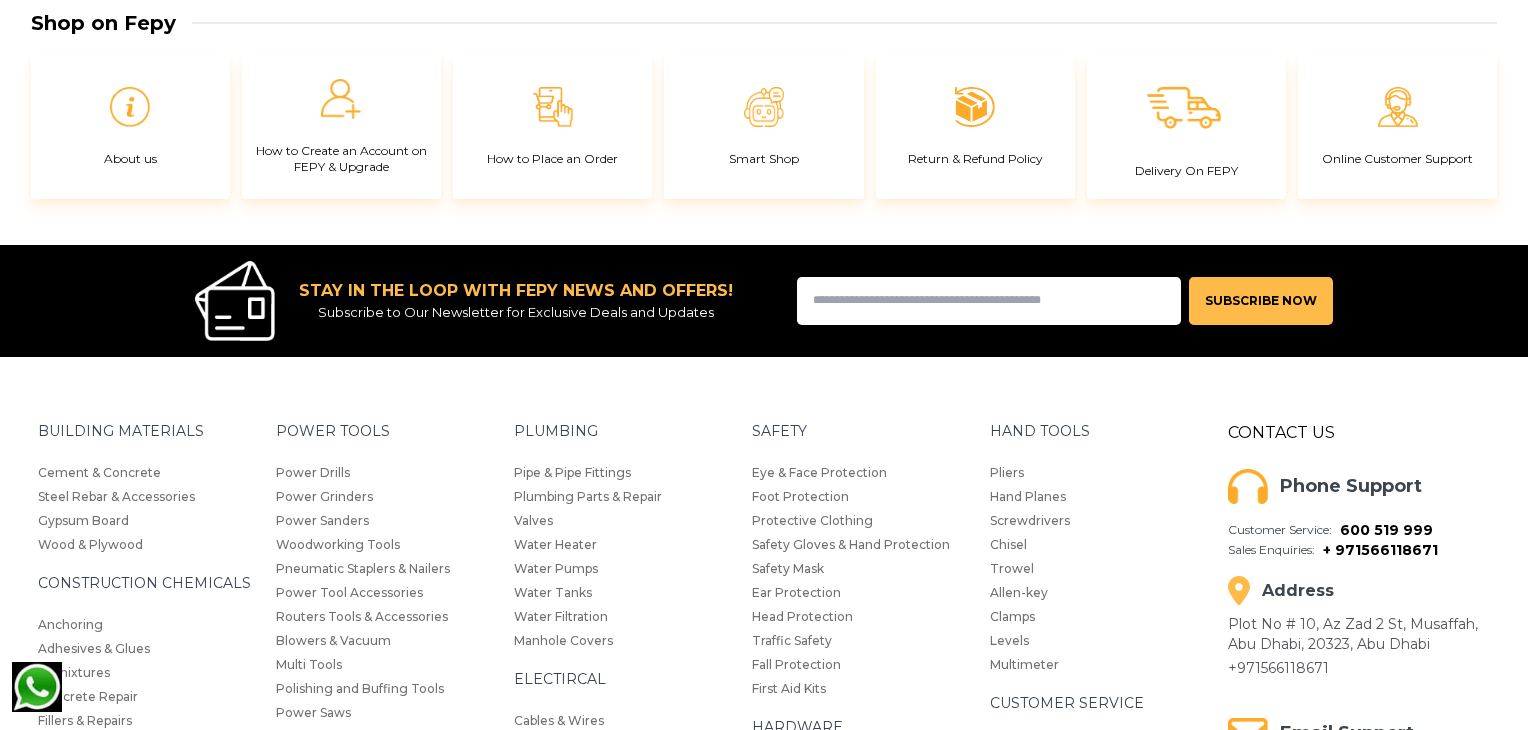 scroll, scrollTop: 4342, scrollLeft: 0, axis: vertical 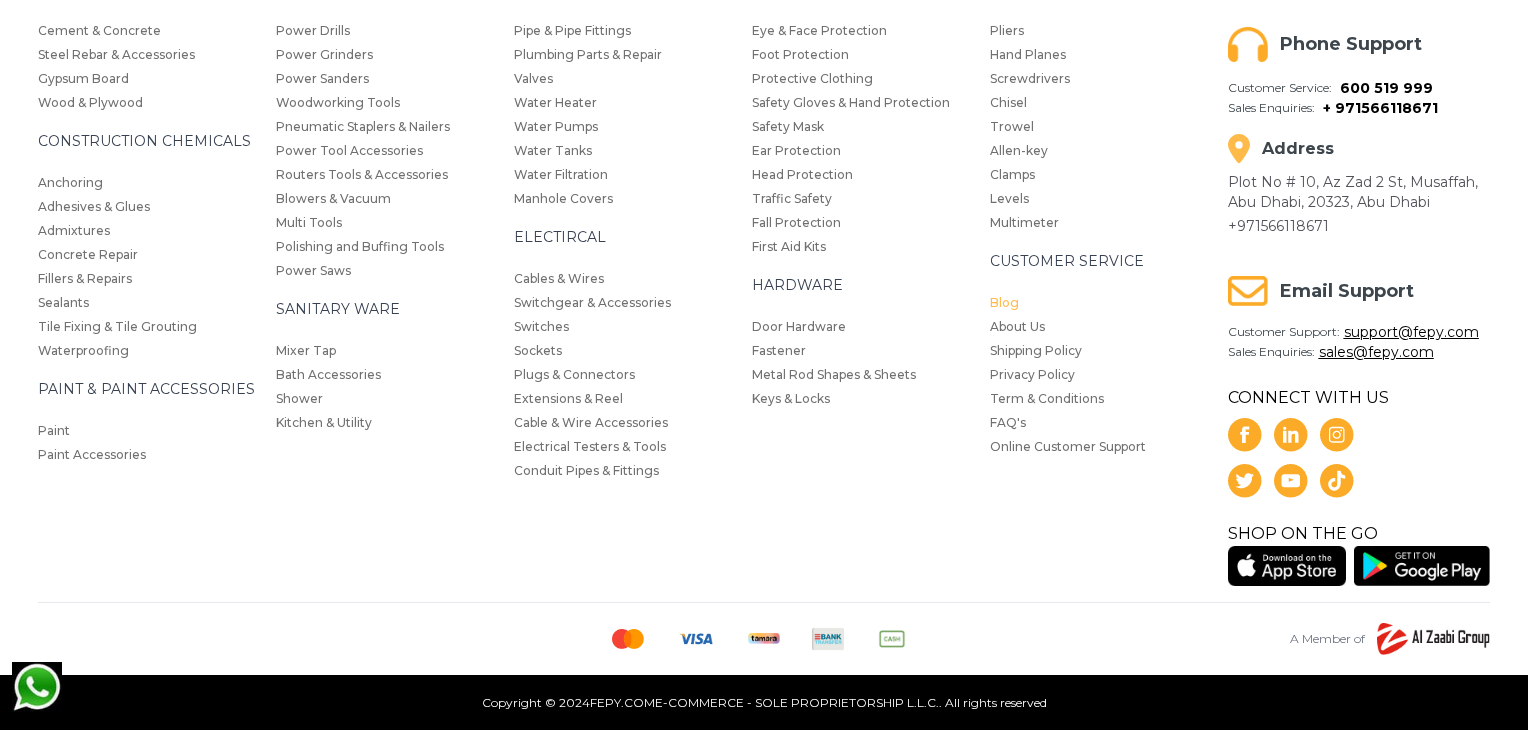 click on "Blog" at bounding box center (1109, 303) 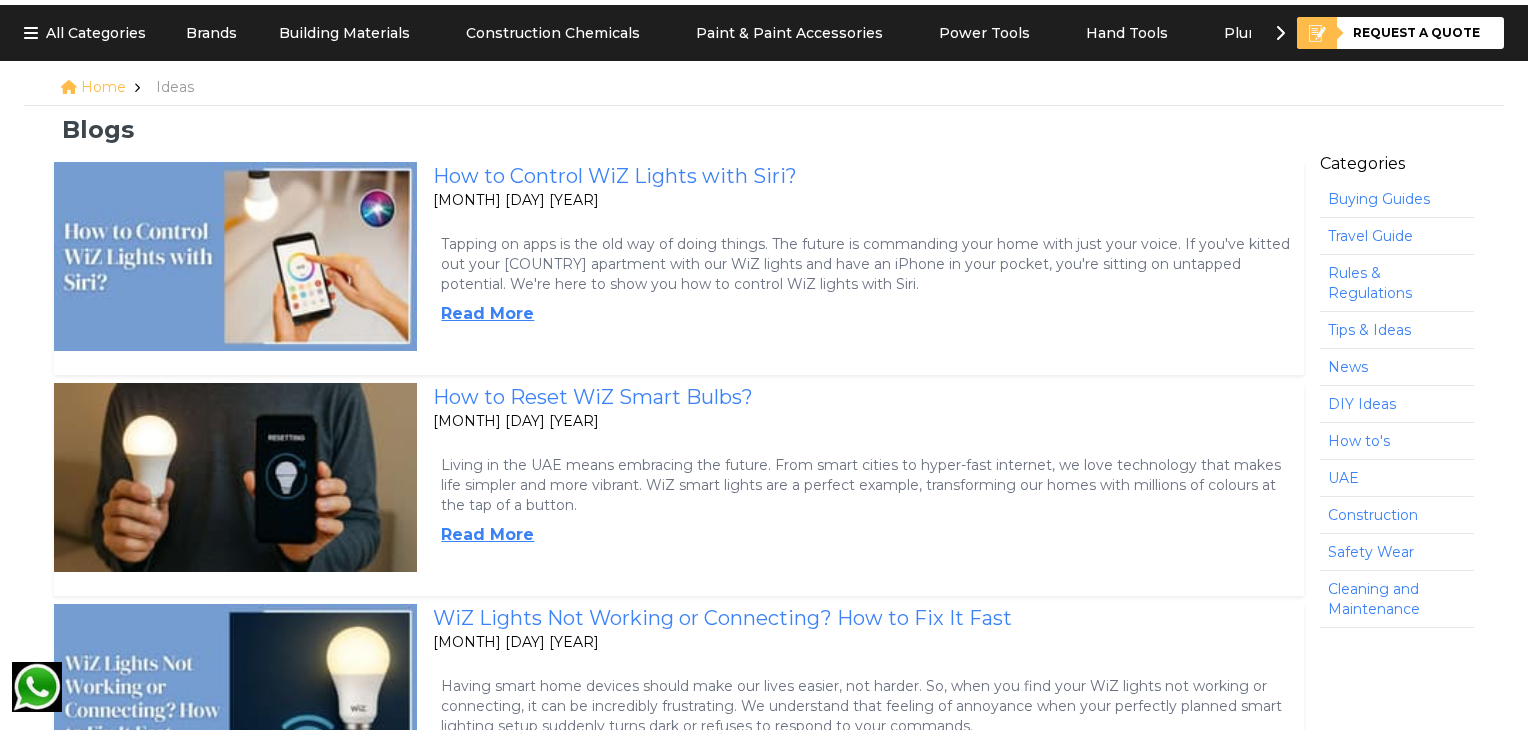 scroll, scrollTop: 100, scrollLeft: 0, axis: vertical 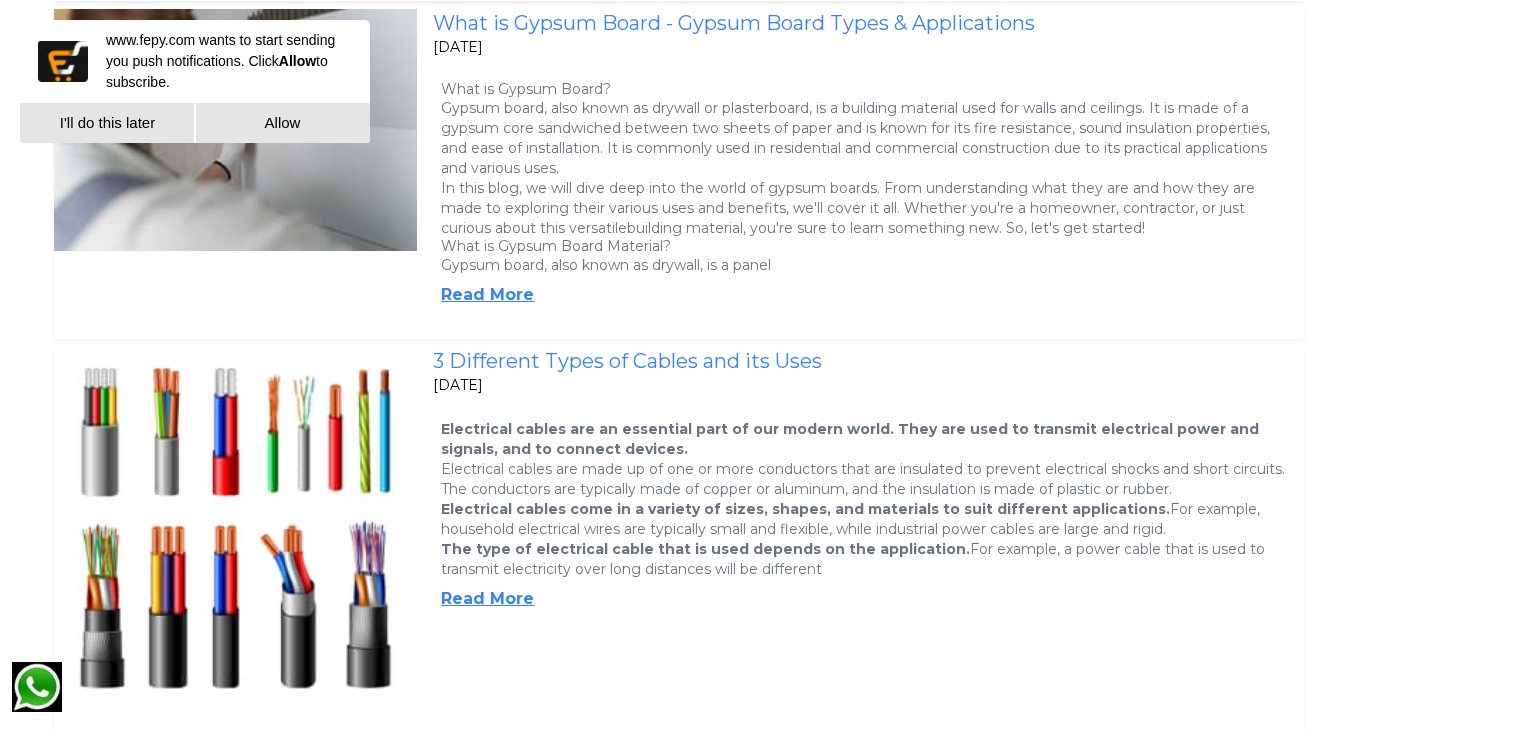 click on "Read More" at bounding box center (868, 295) 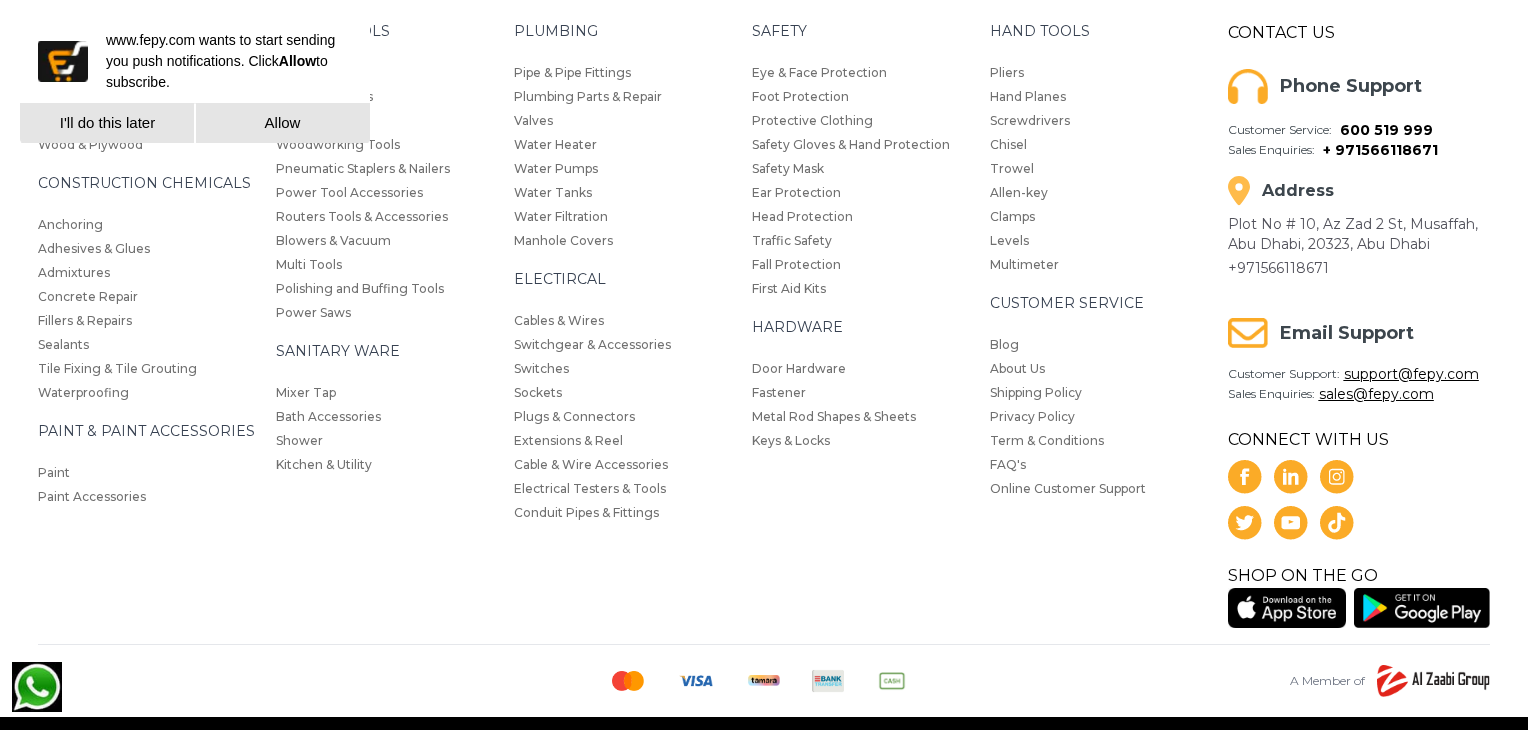 scroll, scrollTop: 3902, scrollLeft: 0, axis: vertical 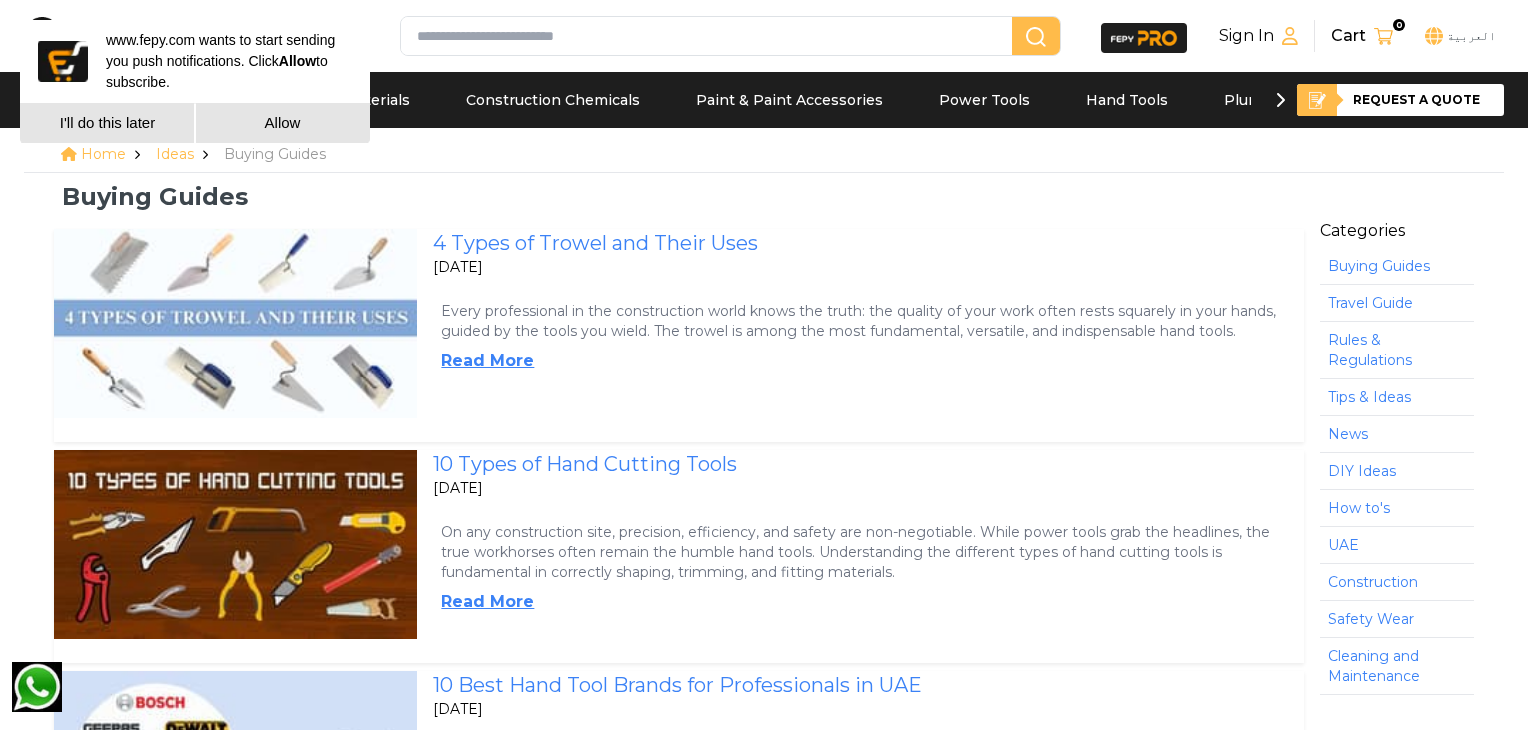 click on "I'll do this later" at bounding box center (107, 123) 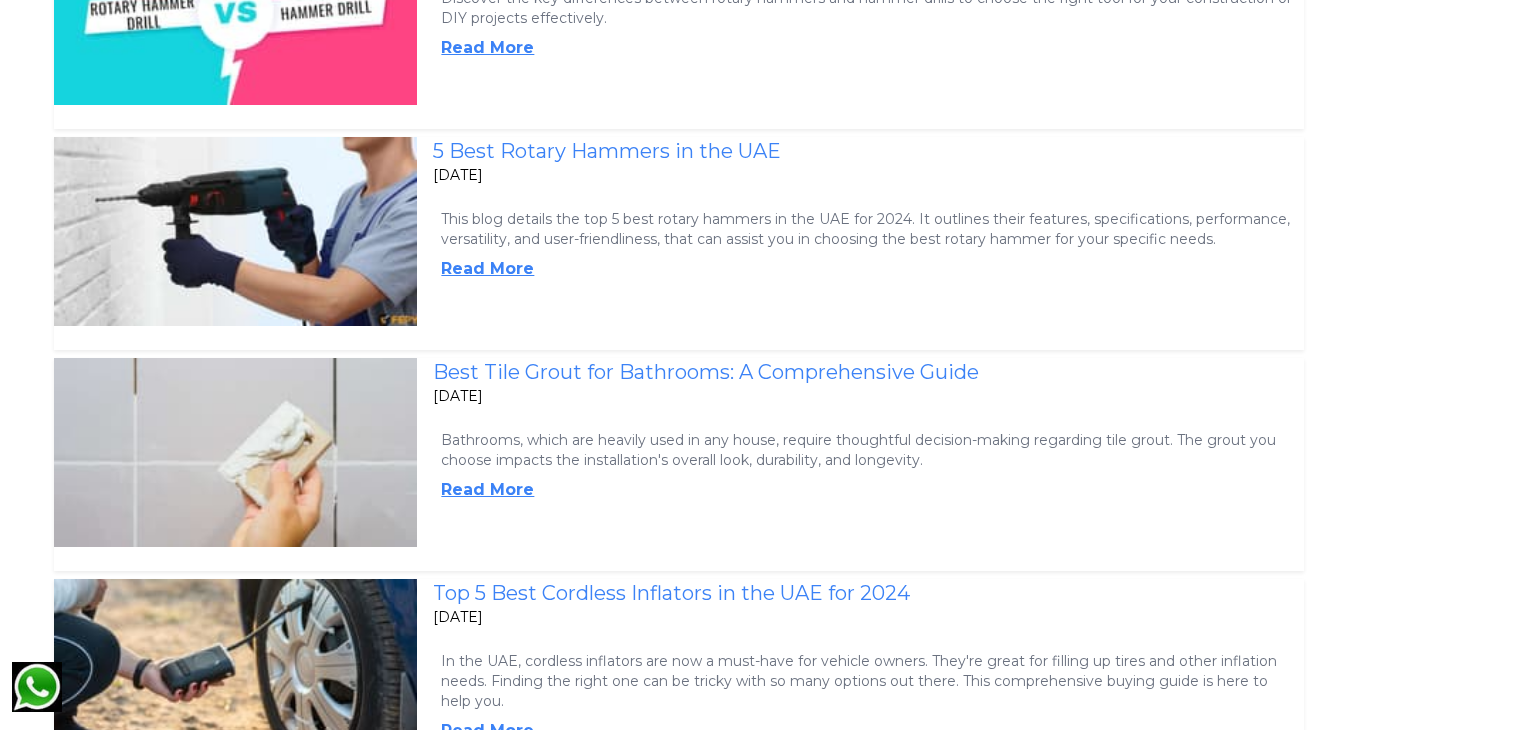 scroll, scrollTop: 9000, scrollLeft: 0, axis: vertical 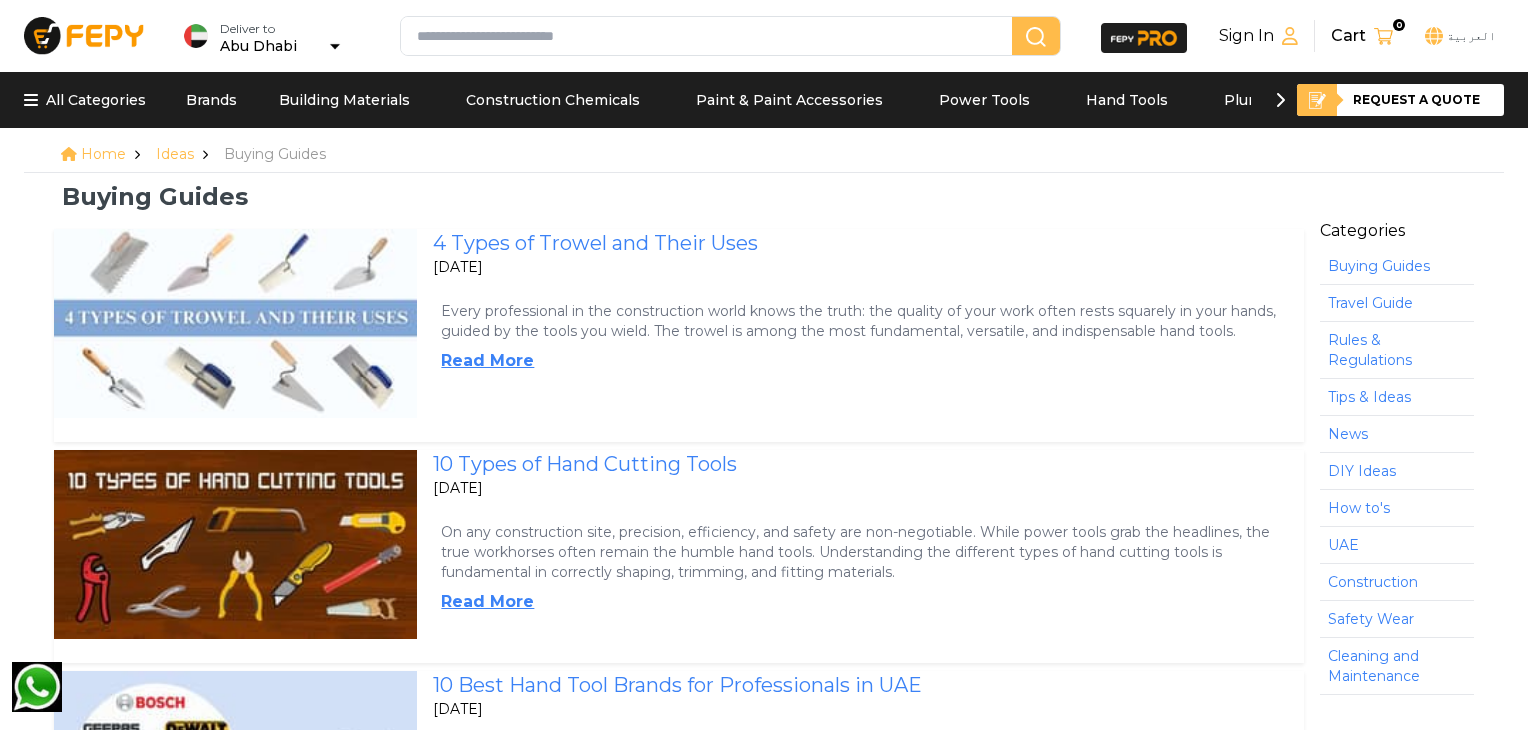 click at bounding box center [710, 36] 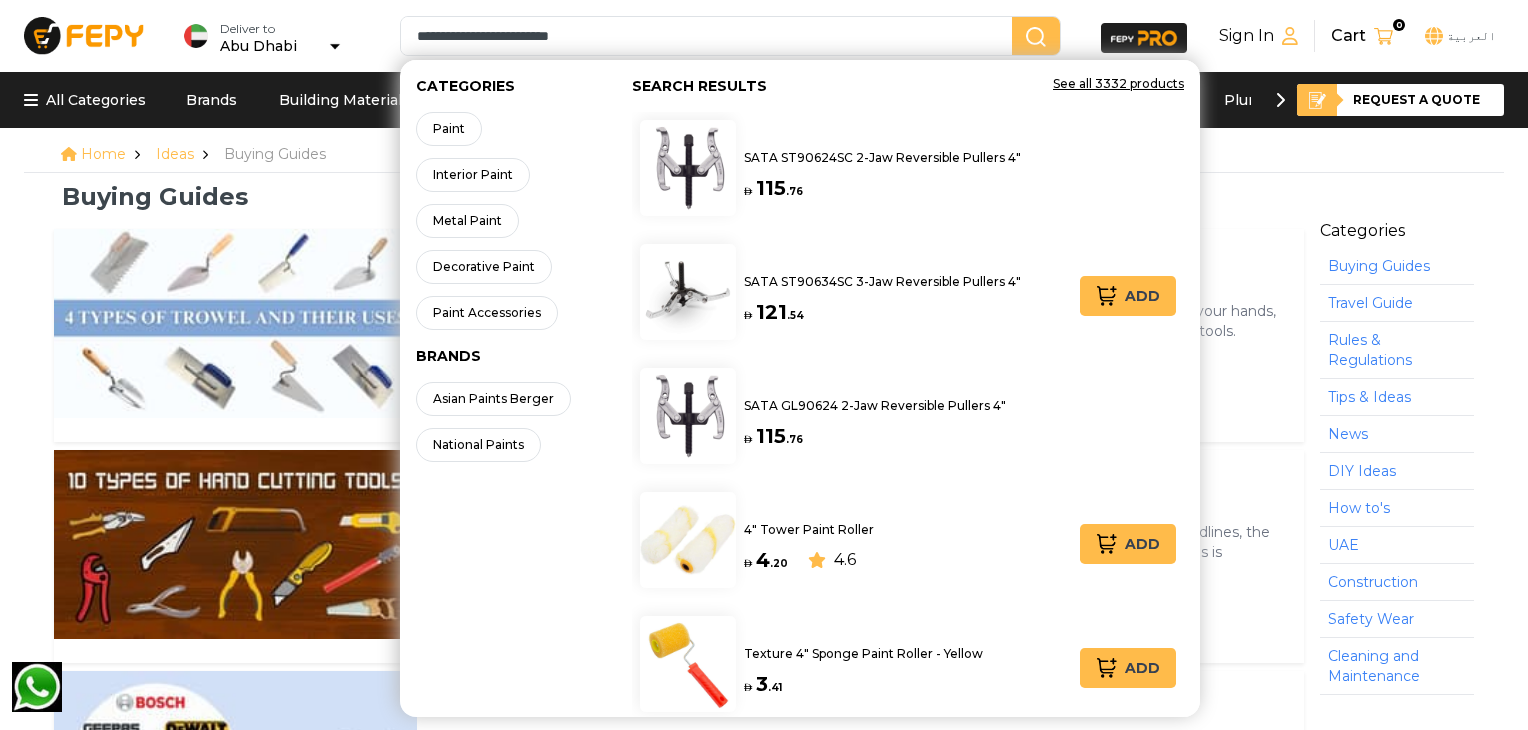 type on "**********" 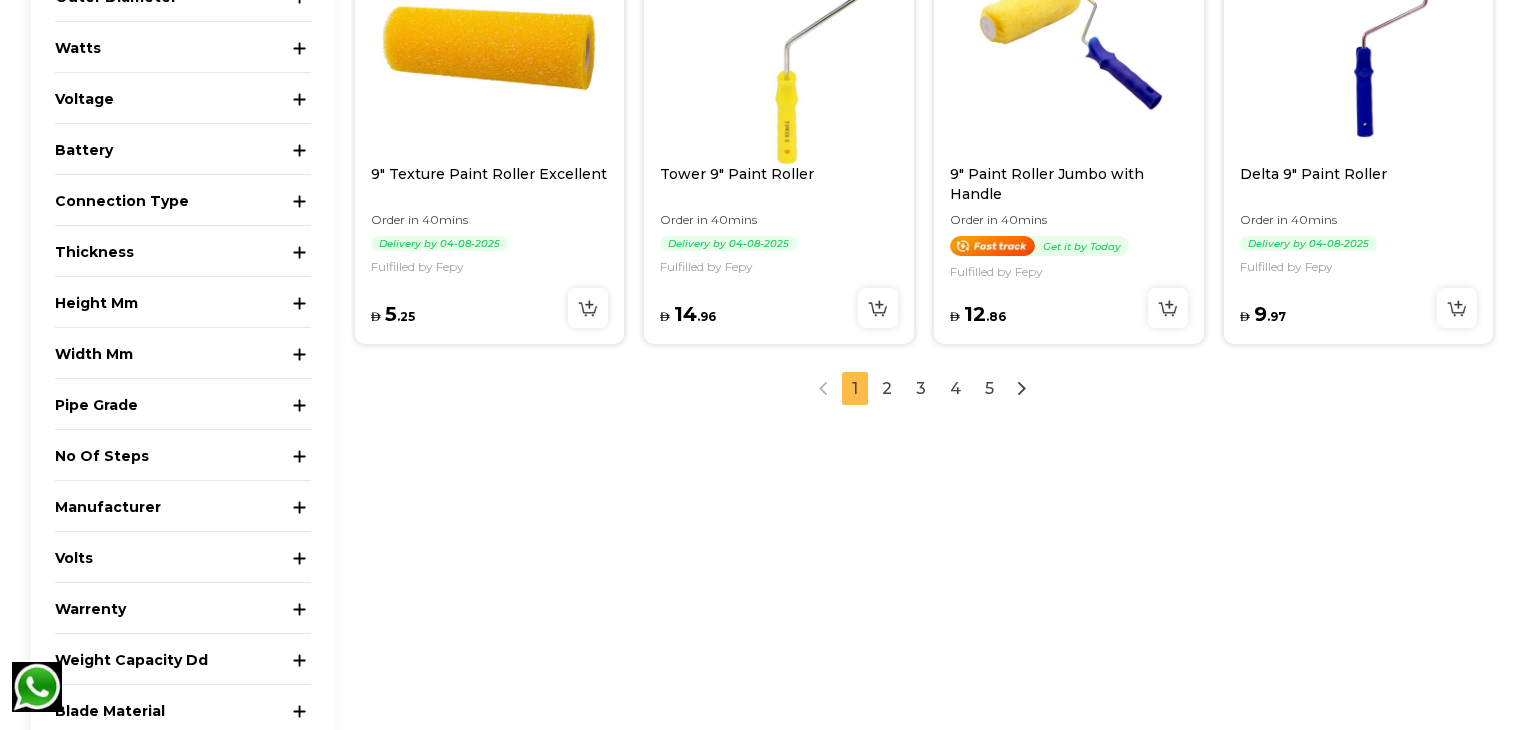 scroll, scrollTop: 2300, scrollLeft: 0, axis: vertical 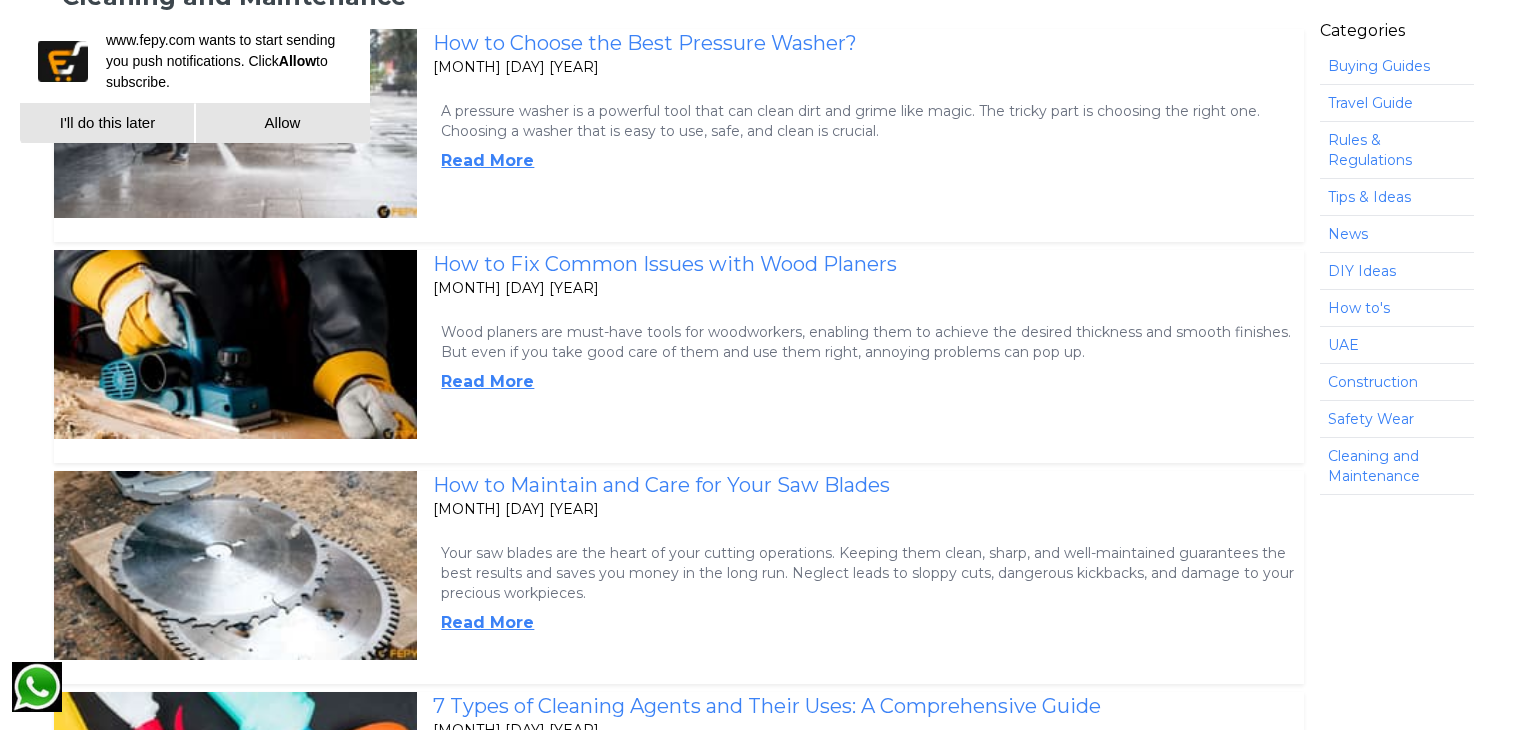 click on "How to Fix Common Issues with Wood Planers" at bounding box center [868, 264] 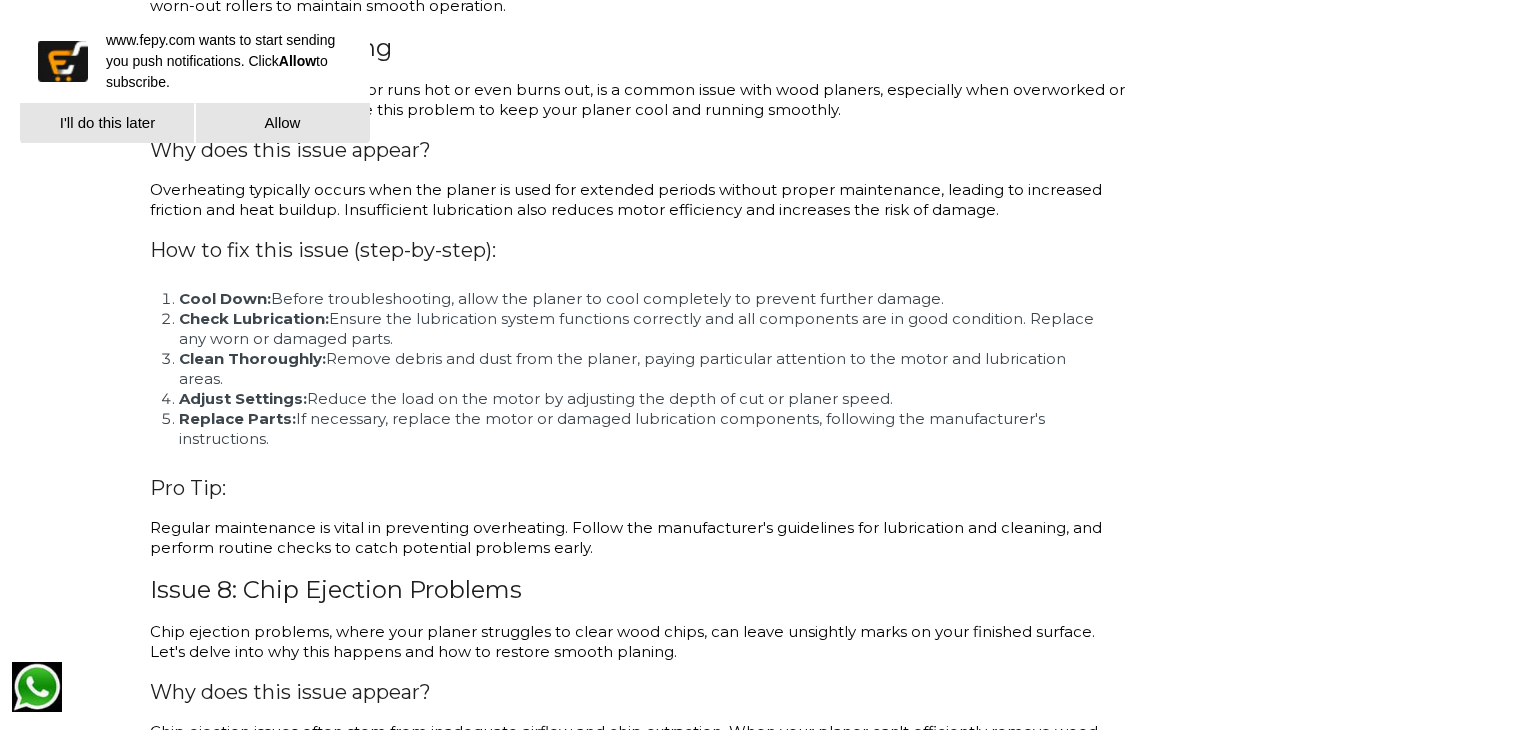 scroll, scrollTop: 4452, scrollLeft: 0, axis: vertical 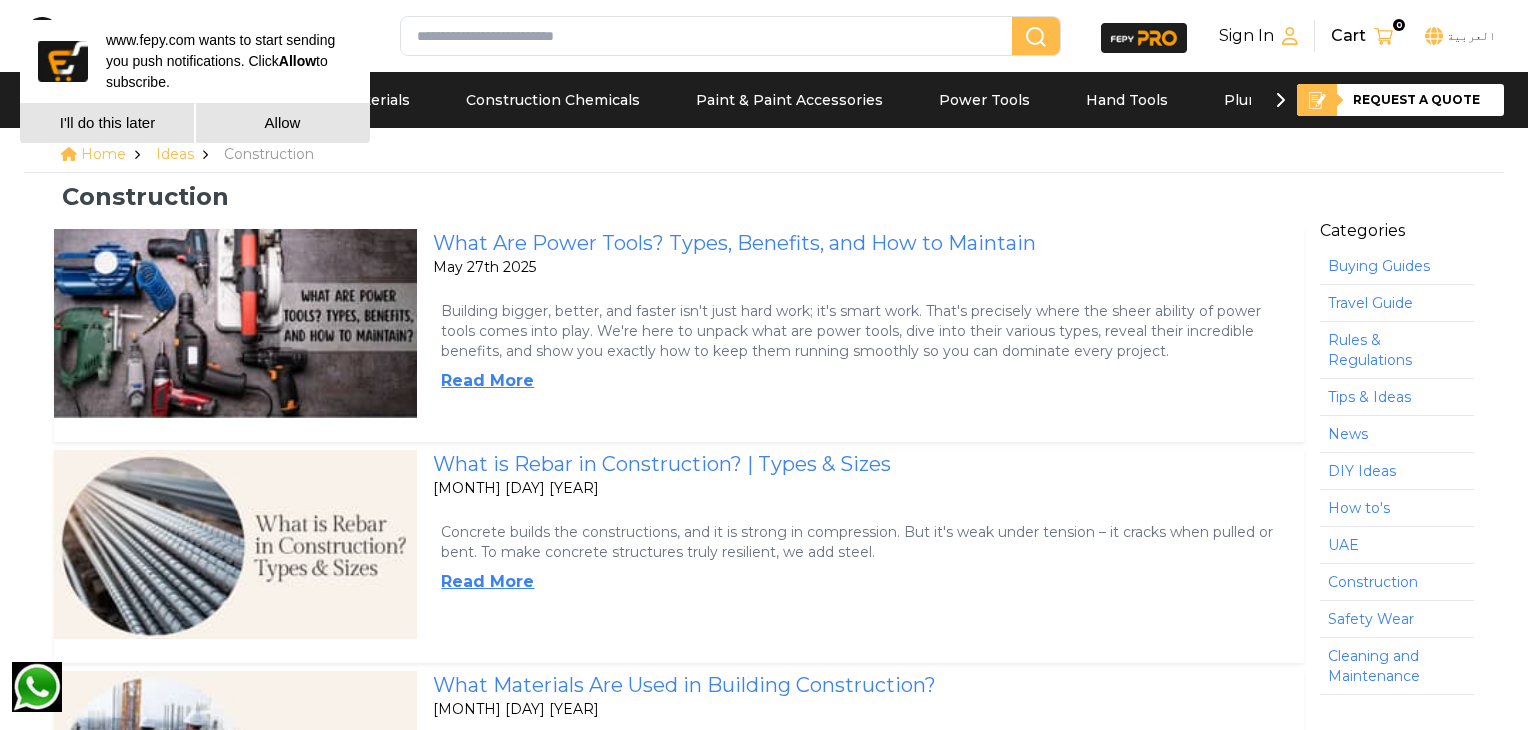 click on "Read More" at bounding box center [868, 381] 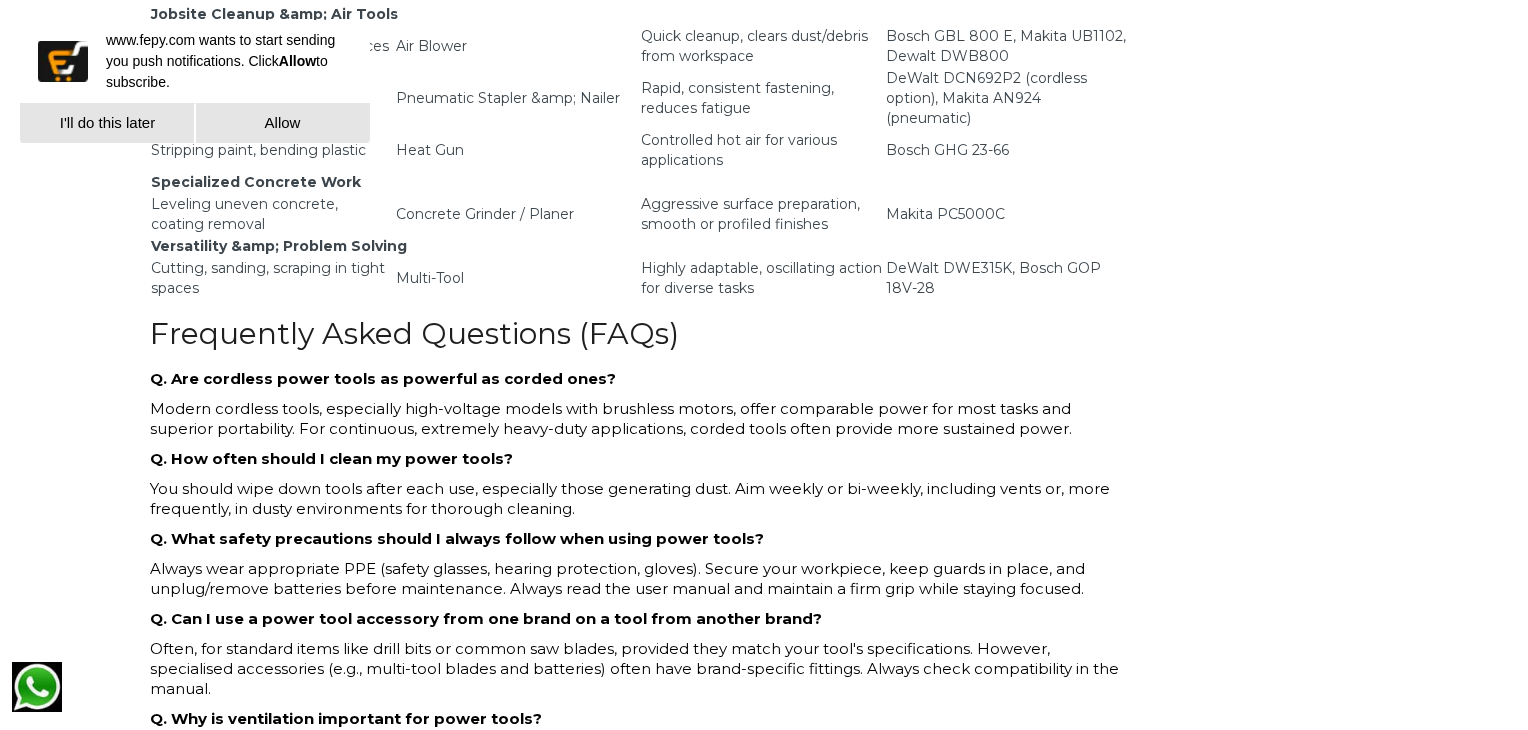 scroll, scrollTop: 13900, scrollLeft: 0, axis: vertical 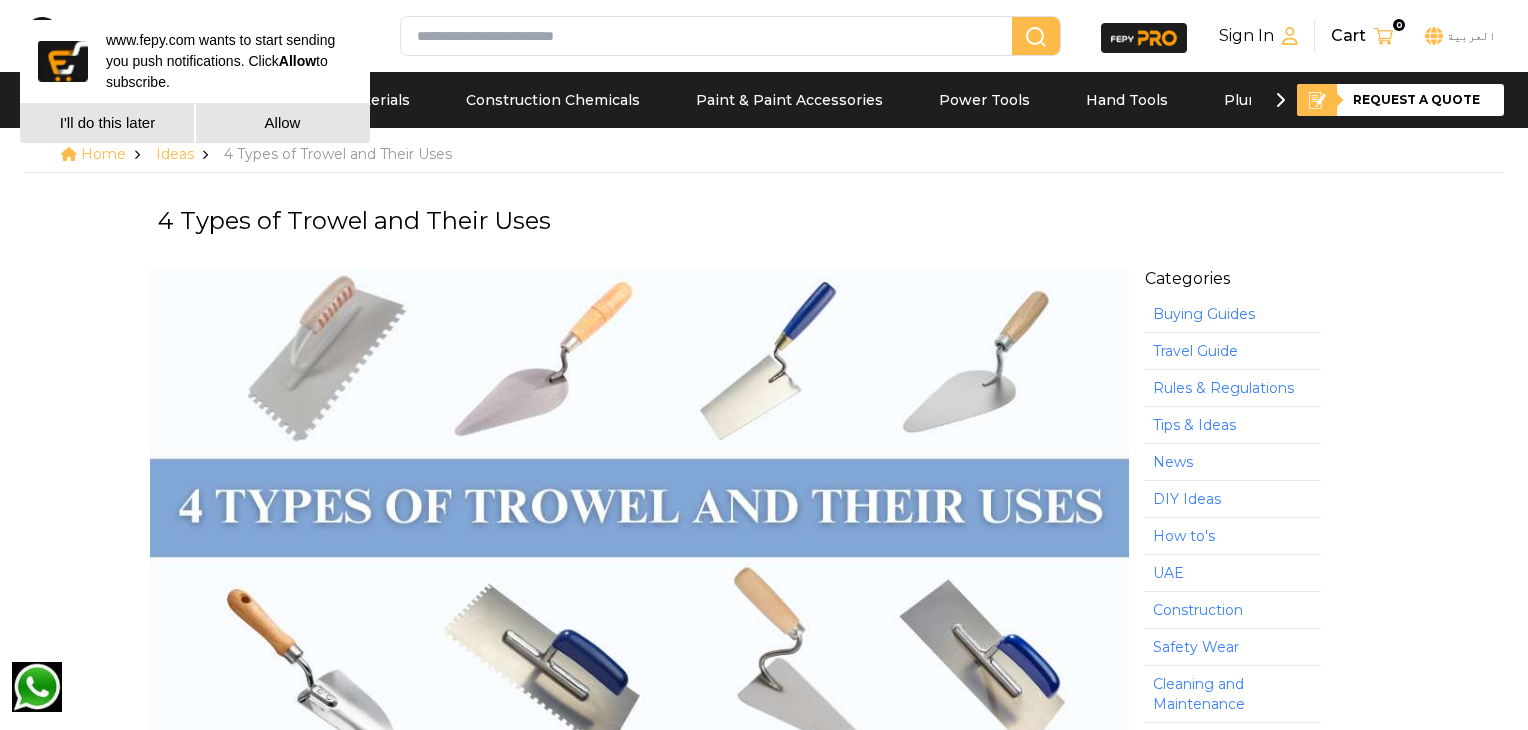 click on "I'll do this later" at bounding box center (107, 123) 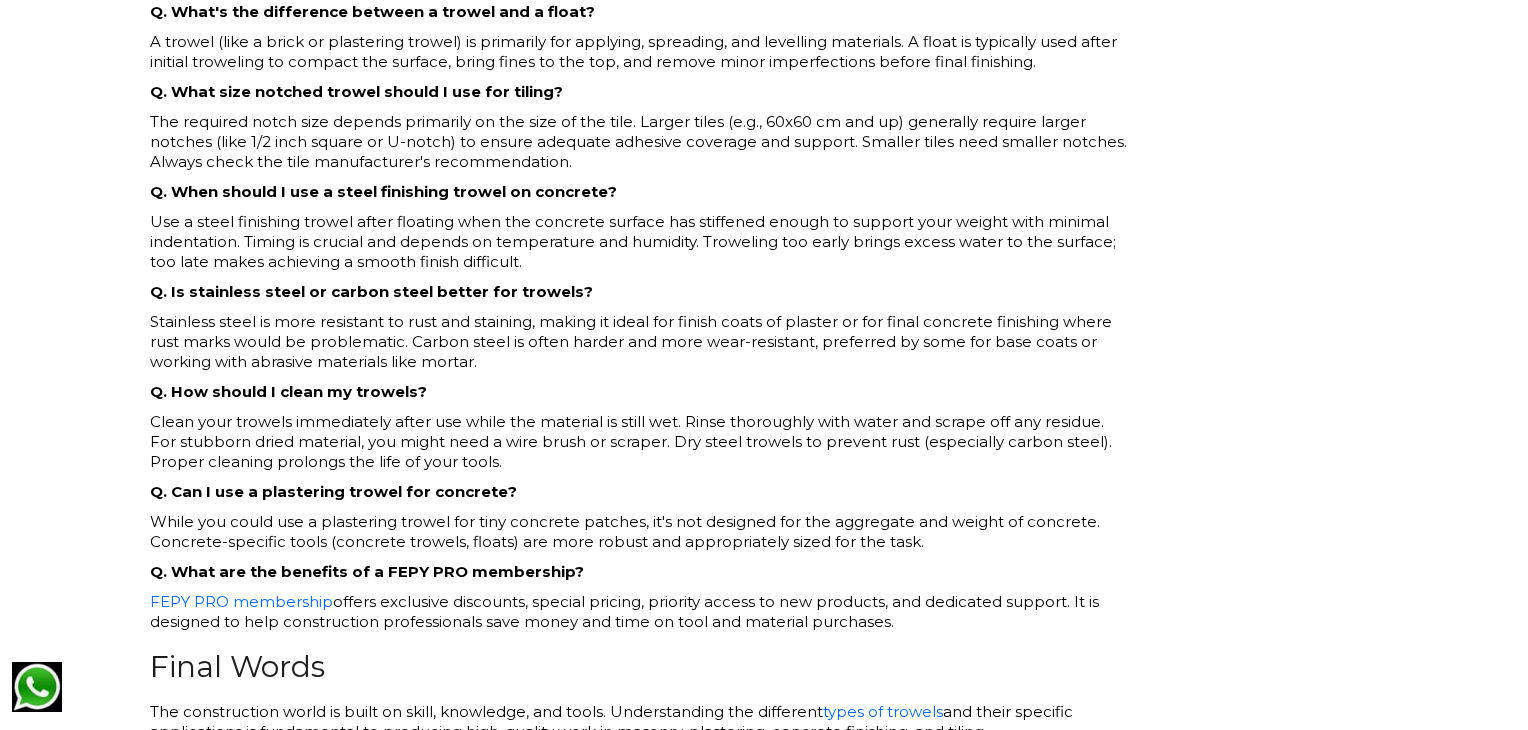 scroll, scrollTop: 6900, scrollLeft: 0, axis: vertical 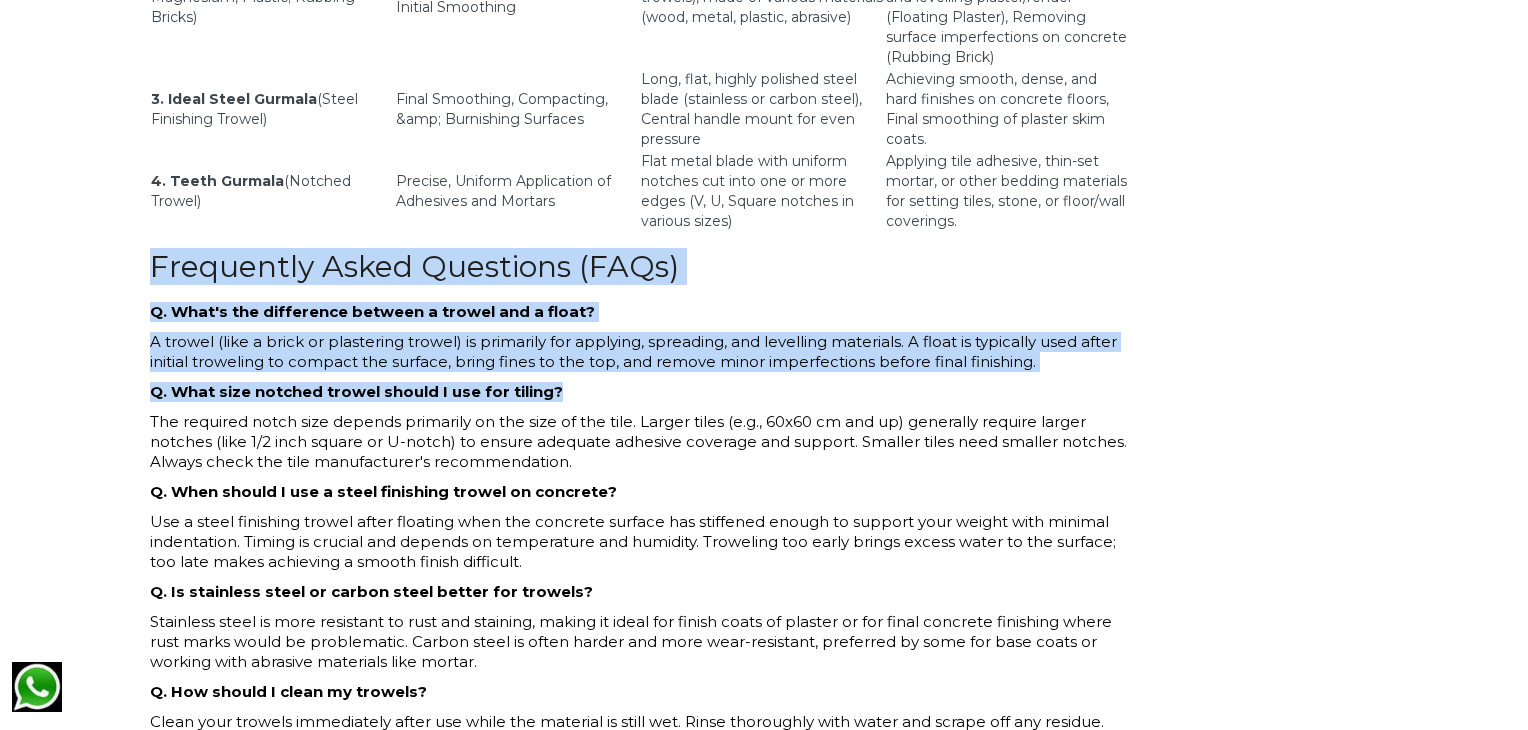 drag, startPoint x: 143, startPoint y: 254, endPoint x: 648, endPoint y: 392, distance: 523.516 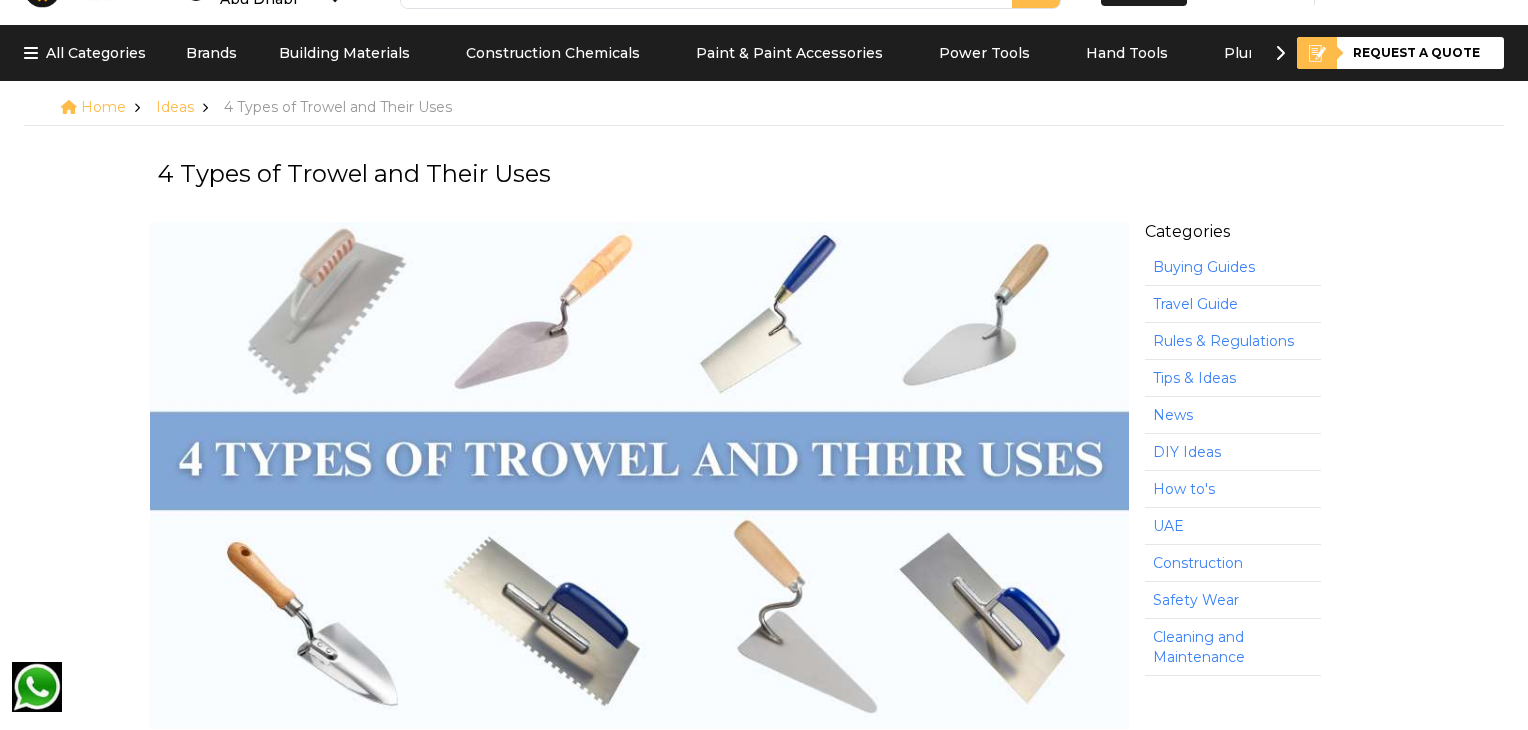 scroll, scrollTop: 0, scrollLeft: 0, axis: both 